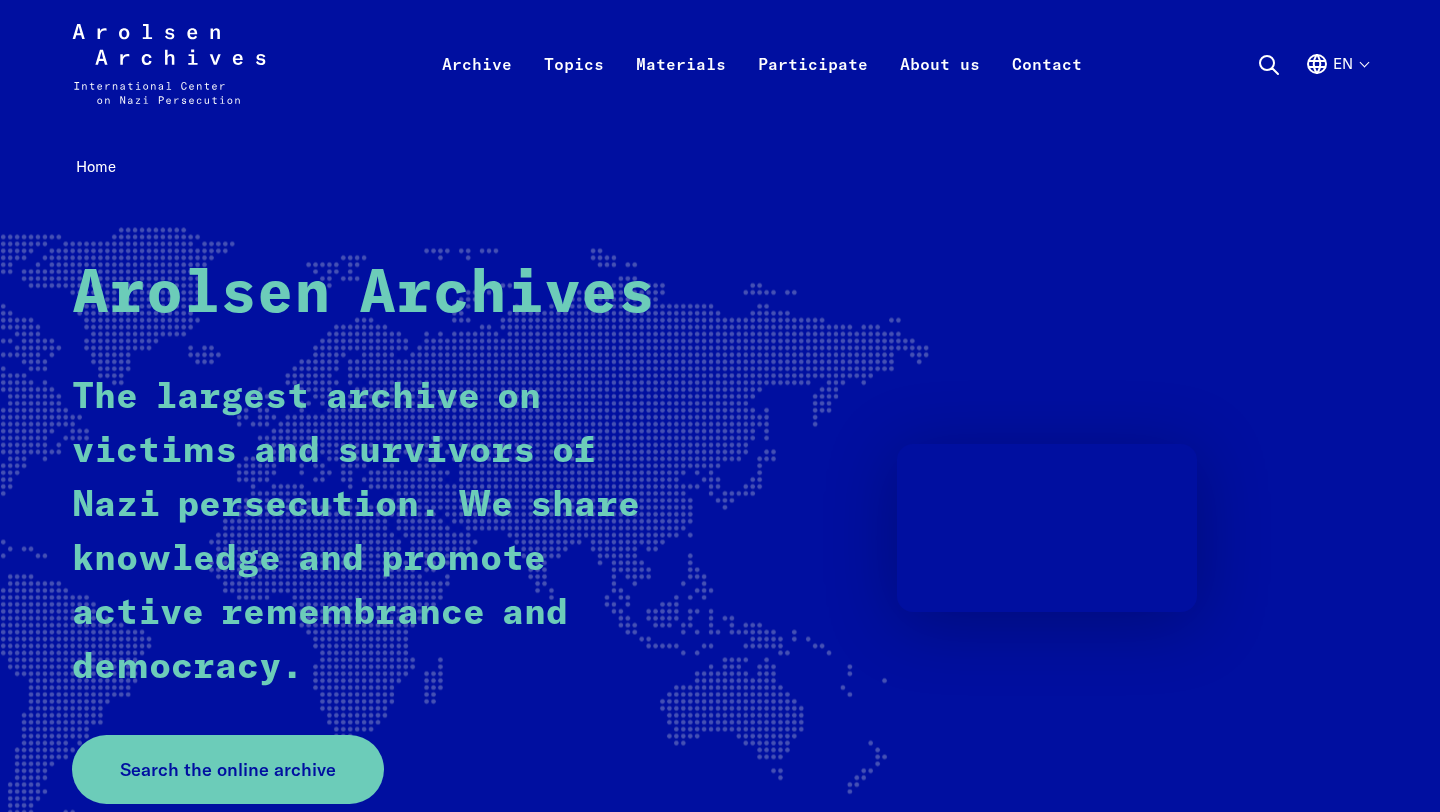 scroll, scrollTop: 0, scrollLeft: 0, axis: both 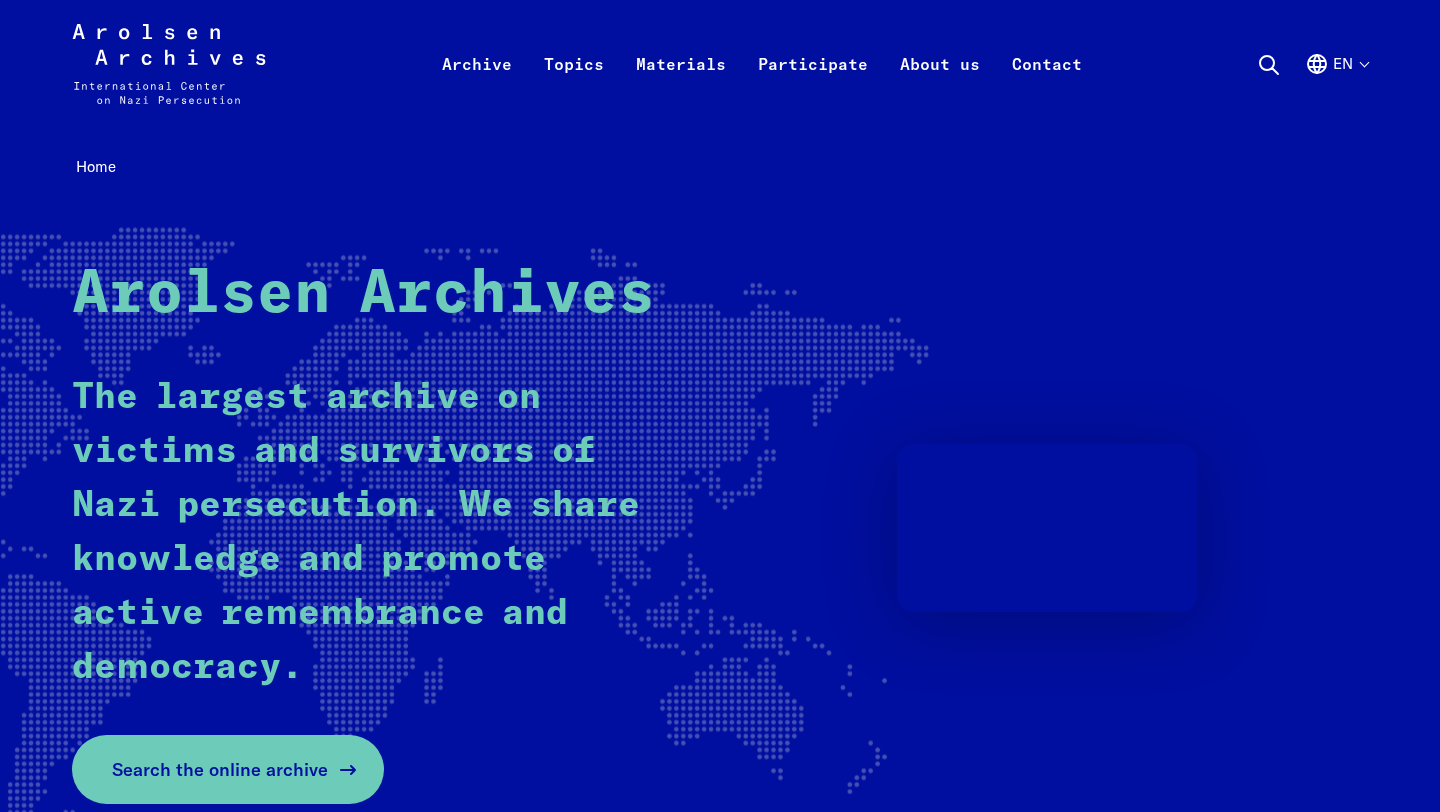 click on "Search the online archive" at bounding box center [228, 769] 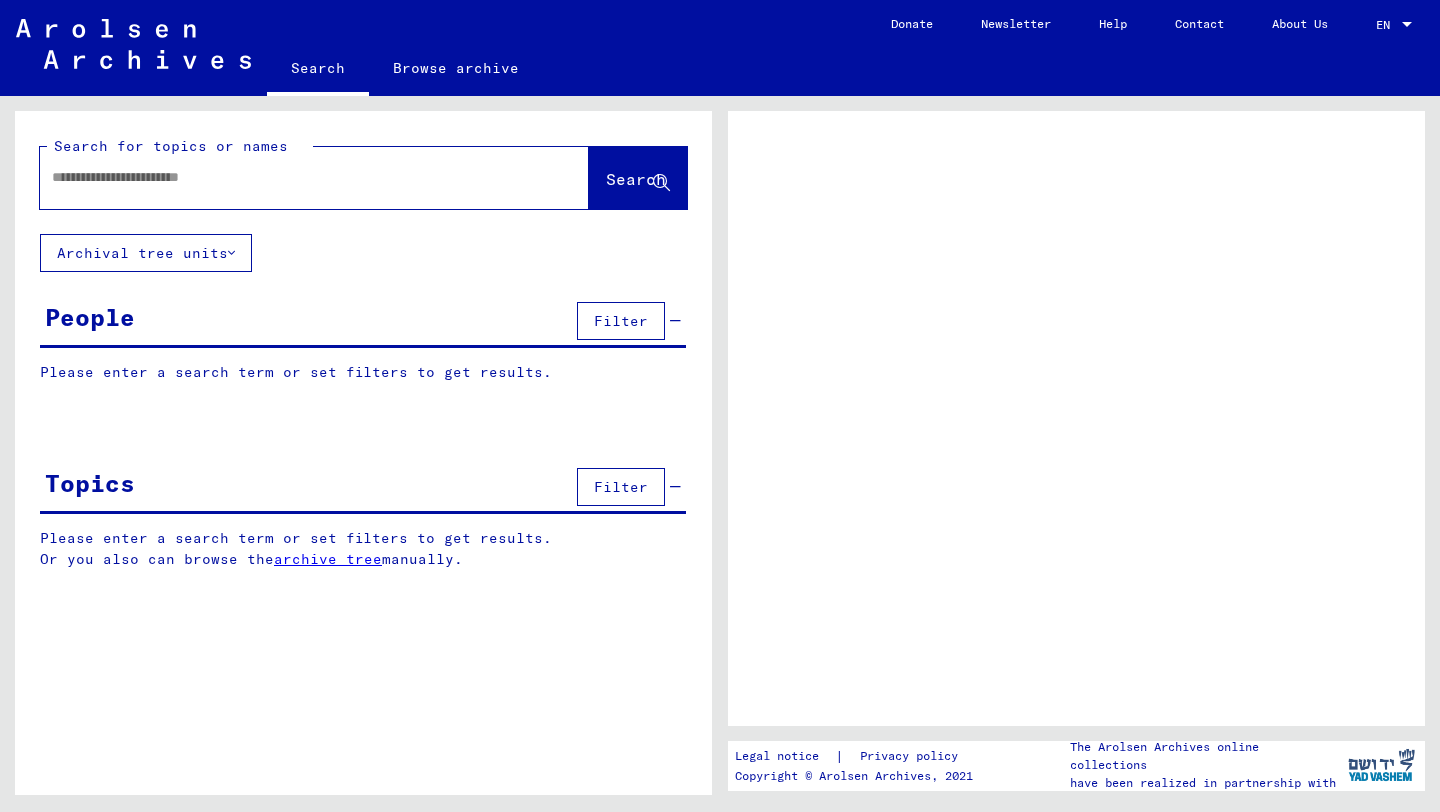 scroll, scrollTop: 0, scrollLeft: 0, axis: both 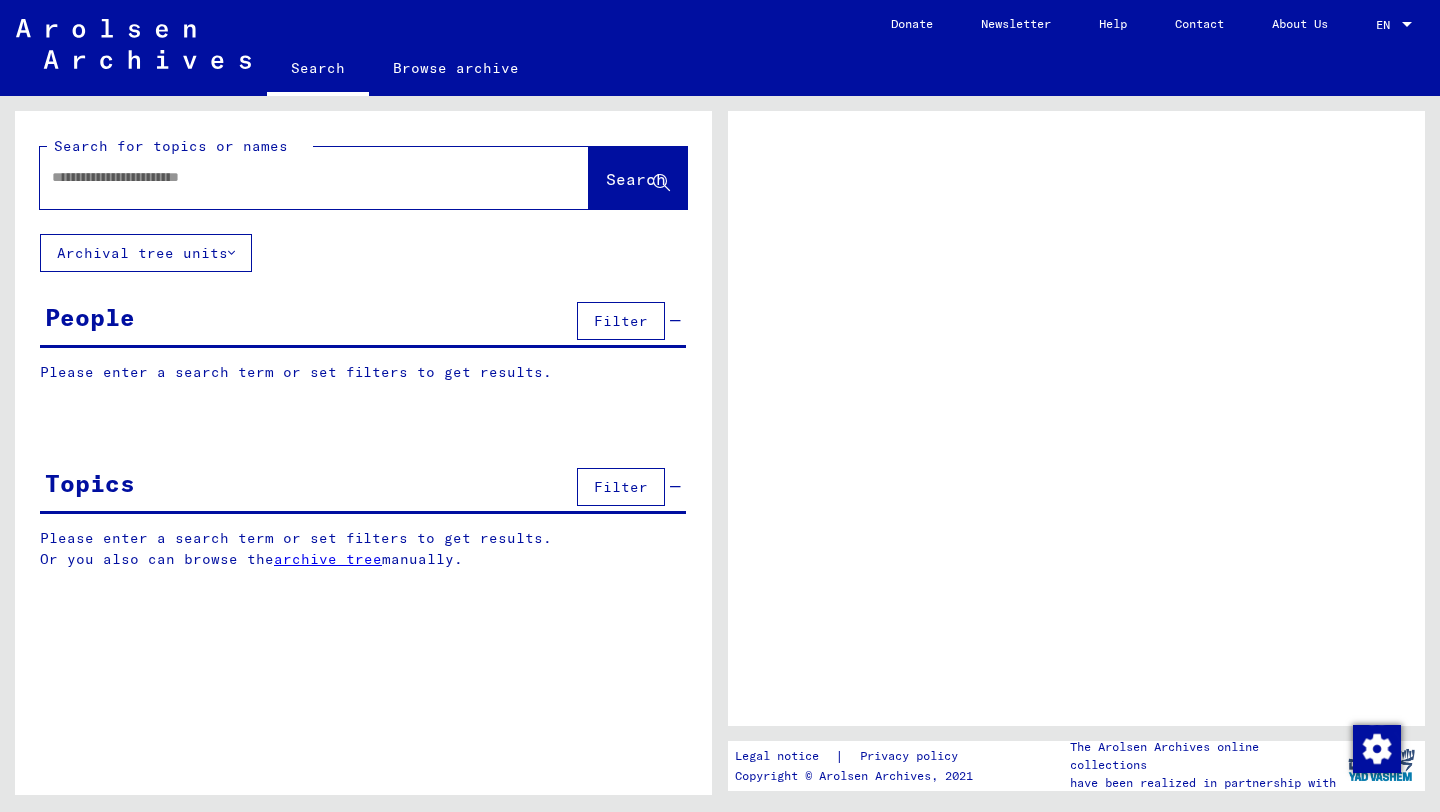 click at bounding box center (296, 177) 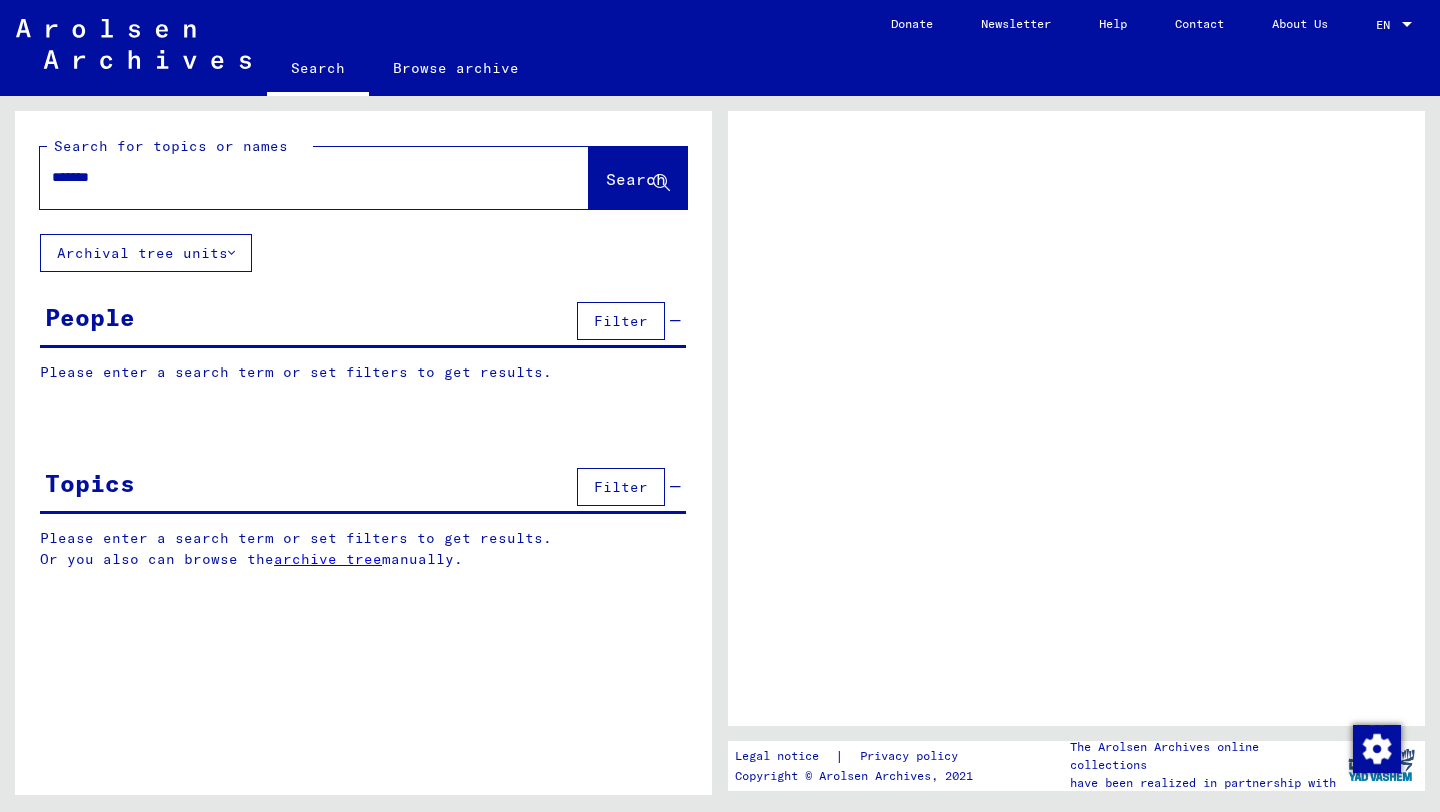 type on "*******" 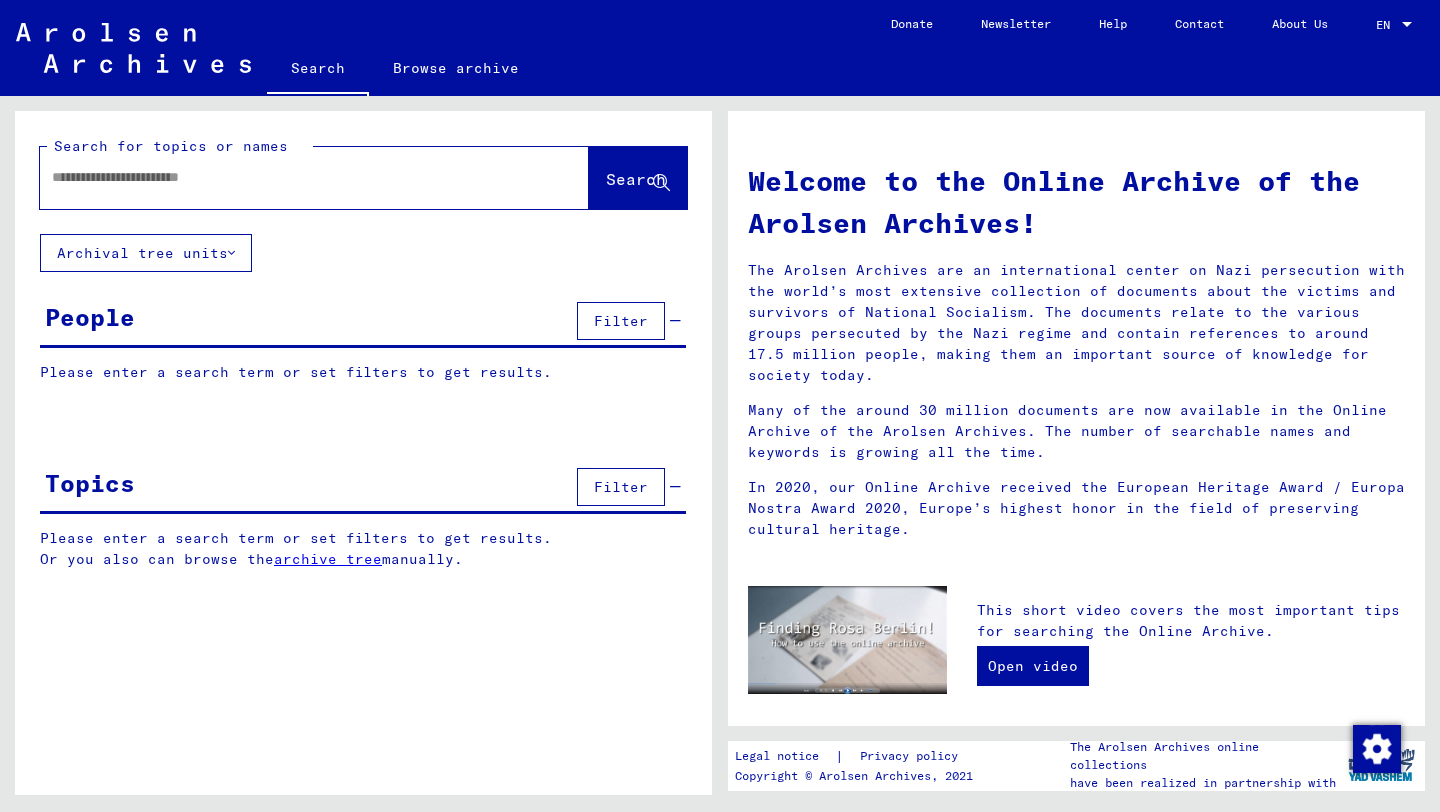 click at bounding box center [290, 177] 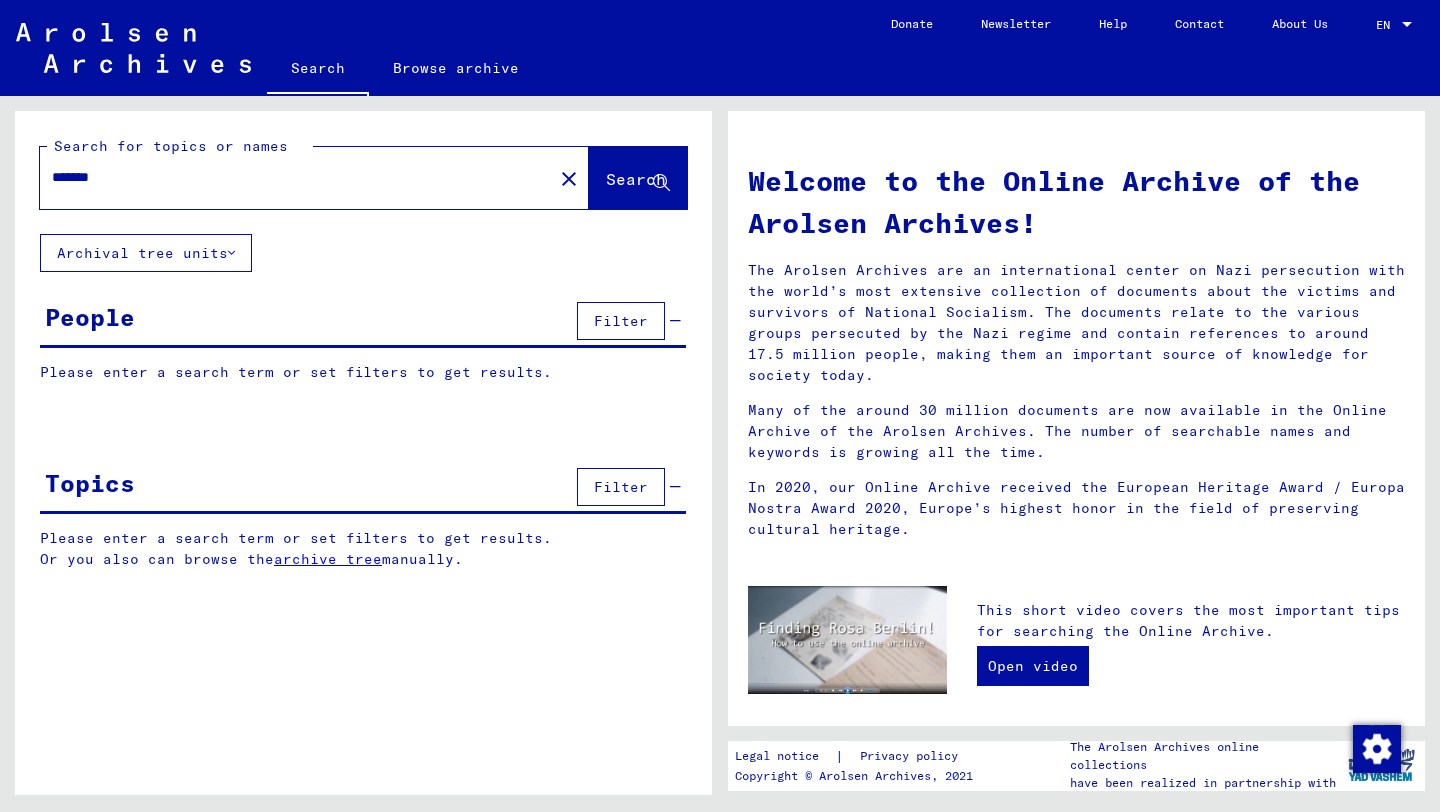 type on "*******" 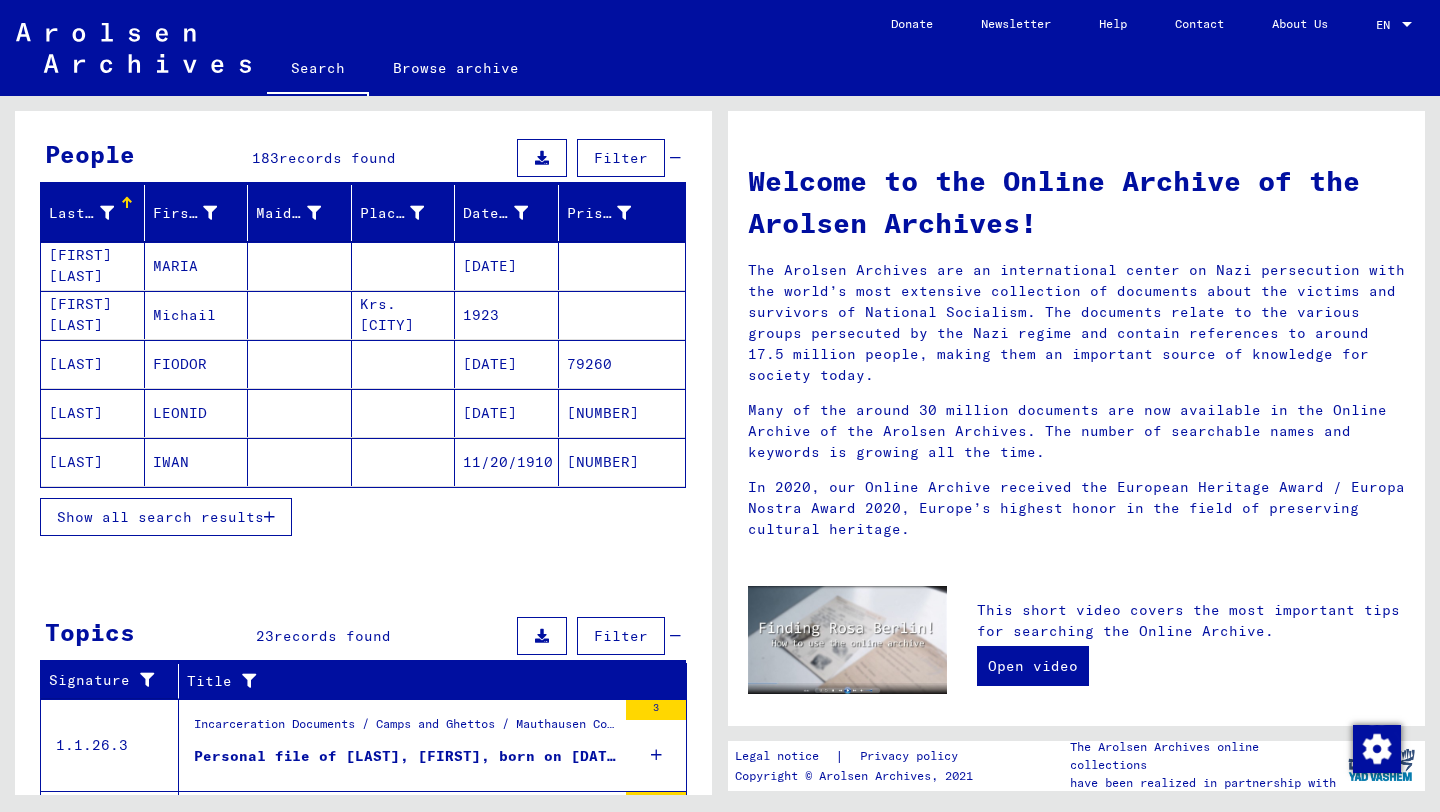 scroll, scrollTop: 166, scrollLeft: 0, axis: vertical 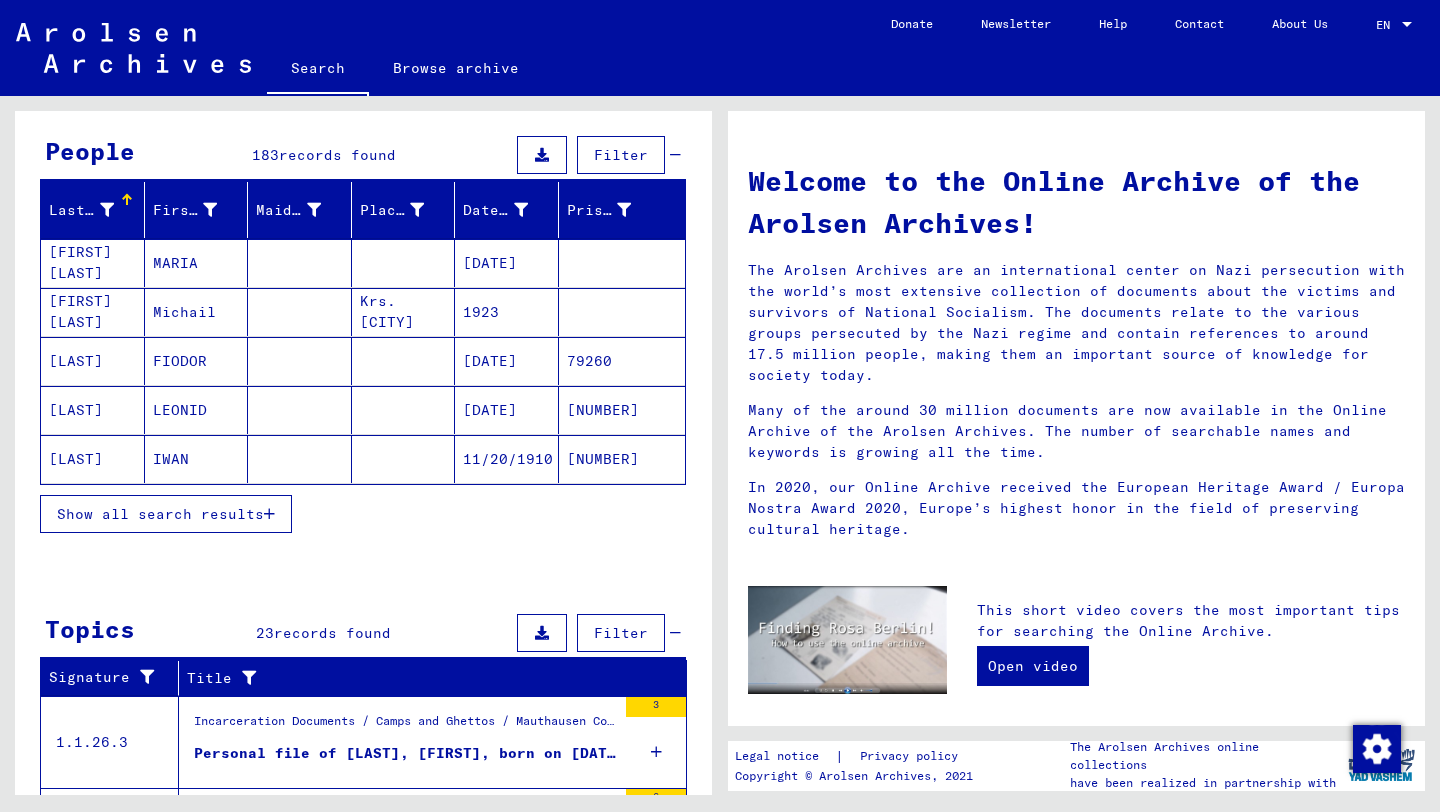 click on "Show all search results" at bounding box center (160, 514) 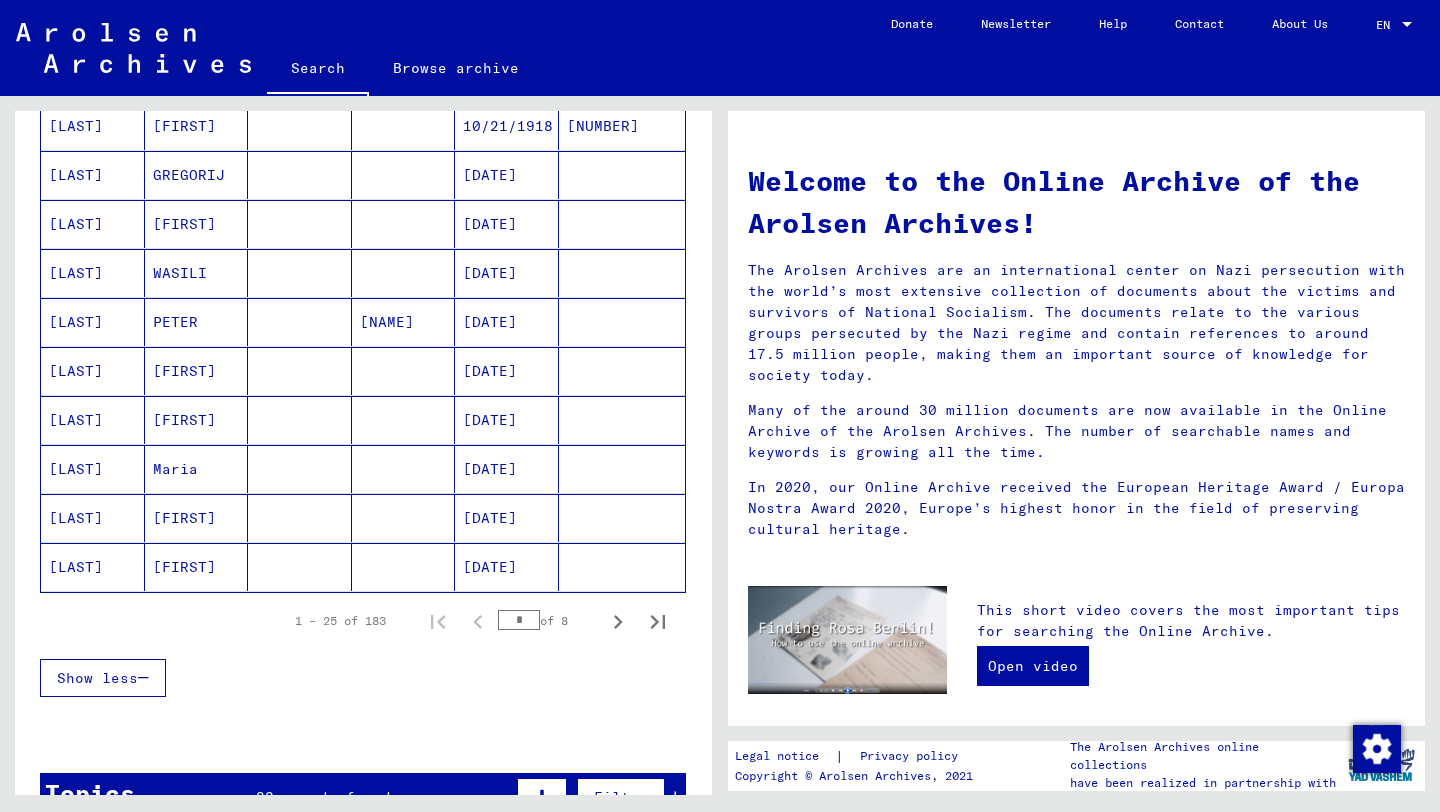 scroll, scrollTop: 1043, scrollLeft: 0, axis: vertical 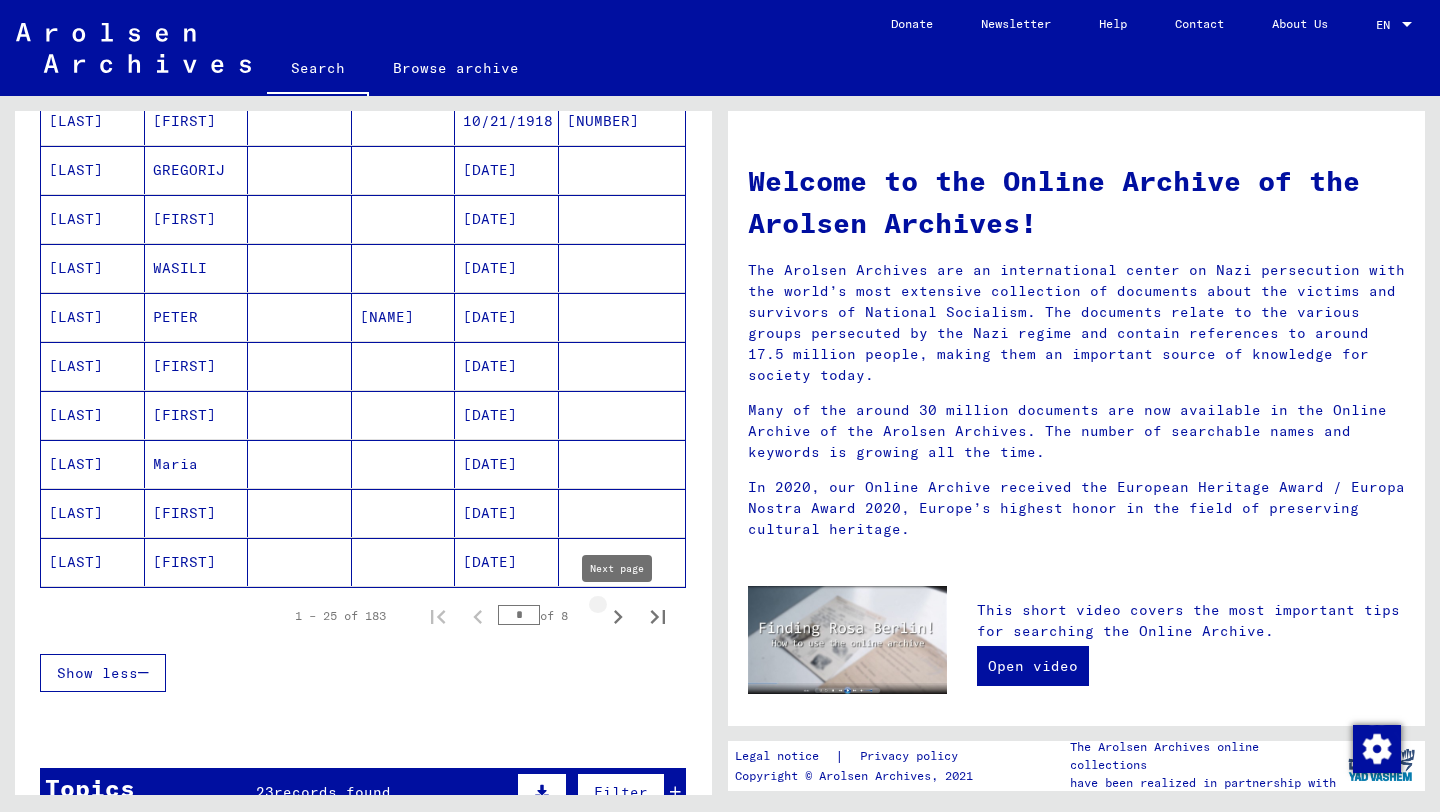 click 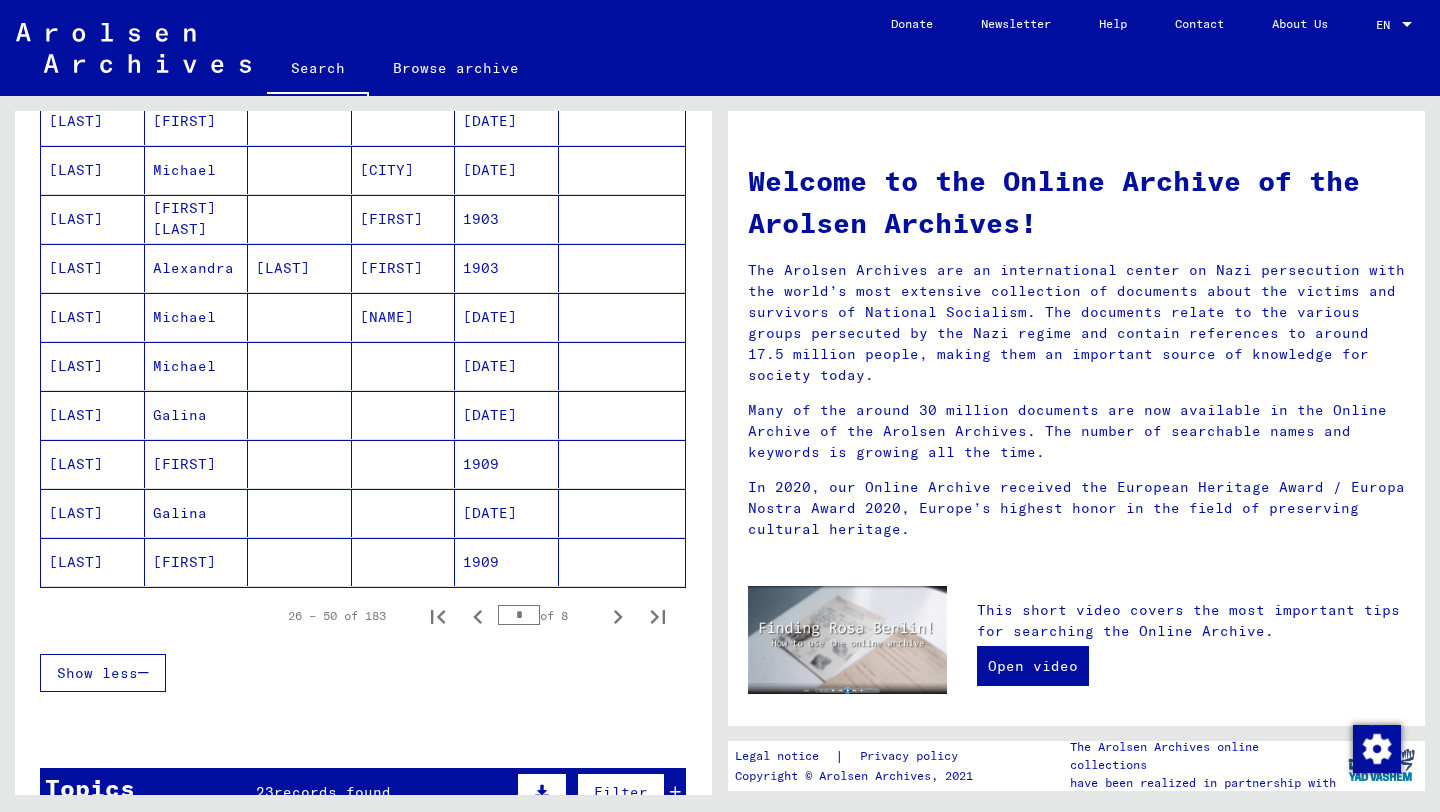 click on "[LAST]" 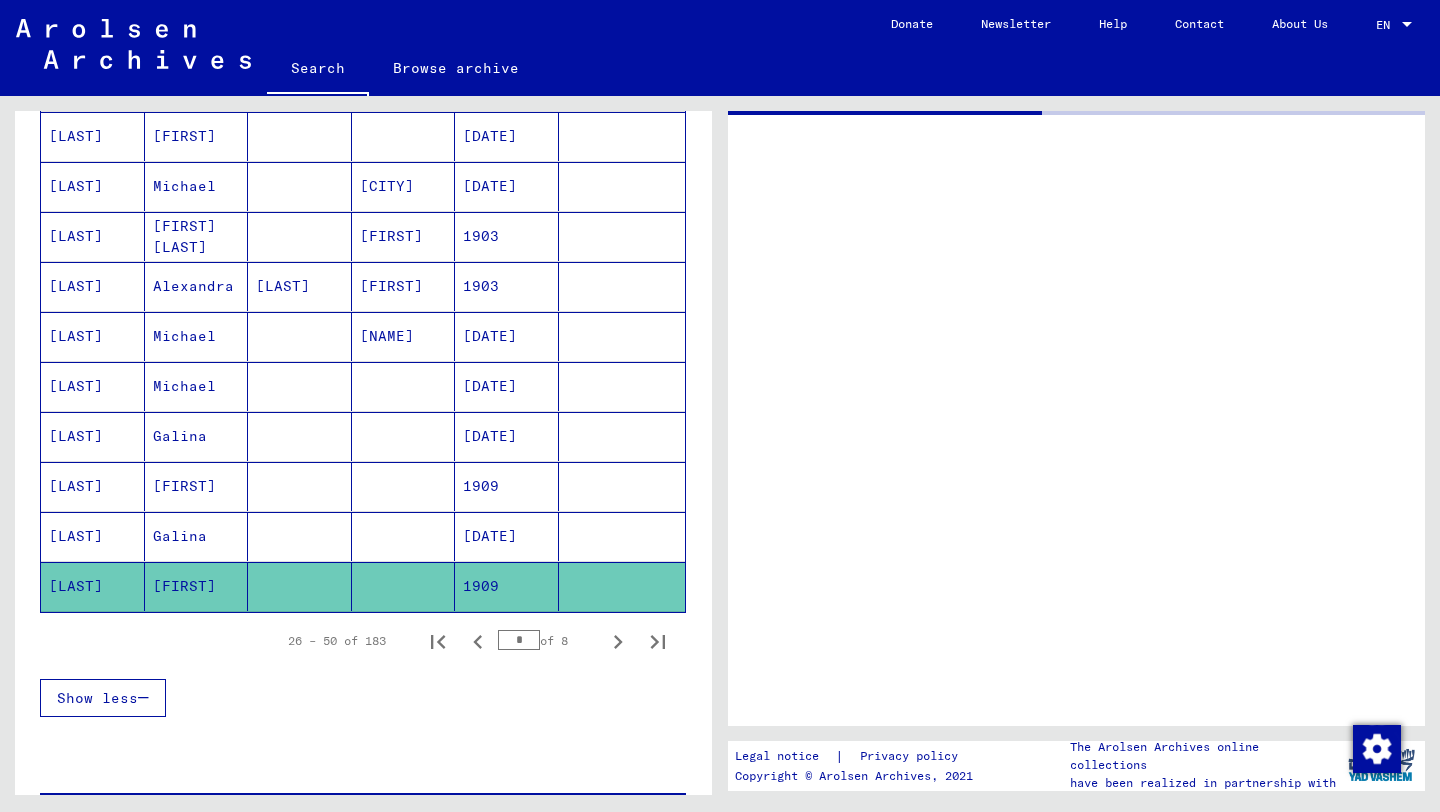 scroll, scrollTop: 1058, scrollLeft: 0, axis: vertical 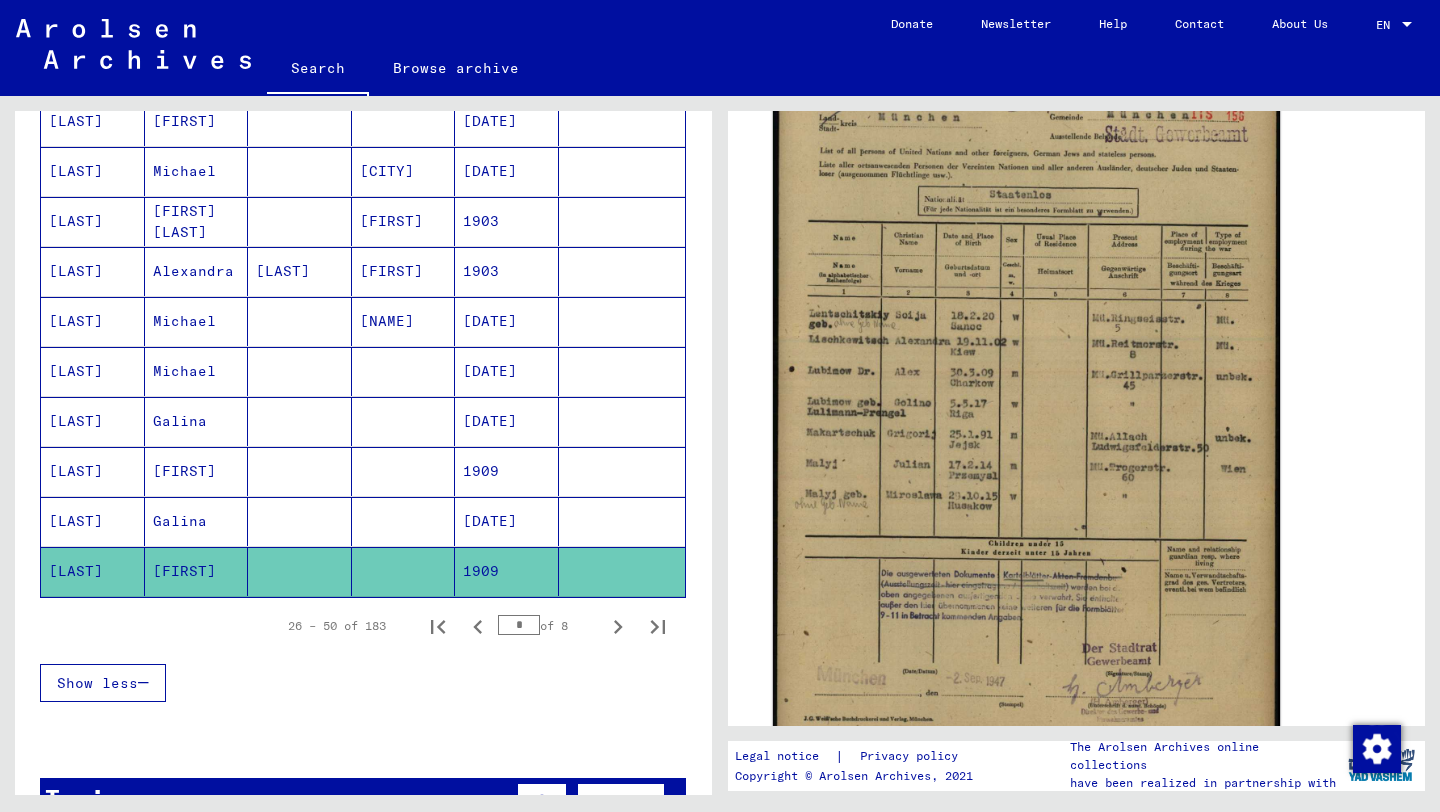 click 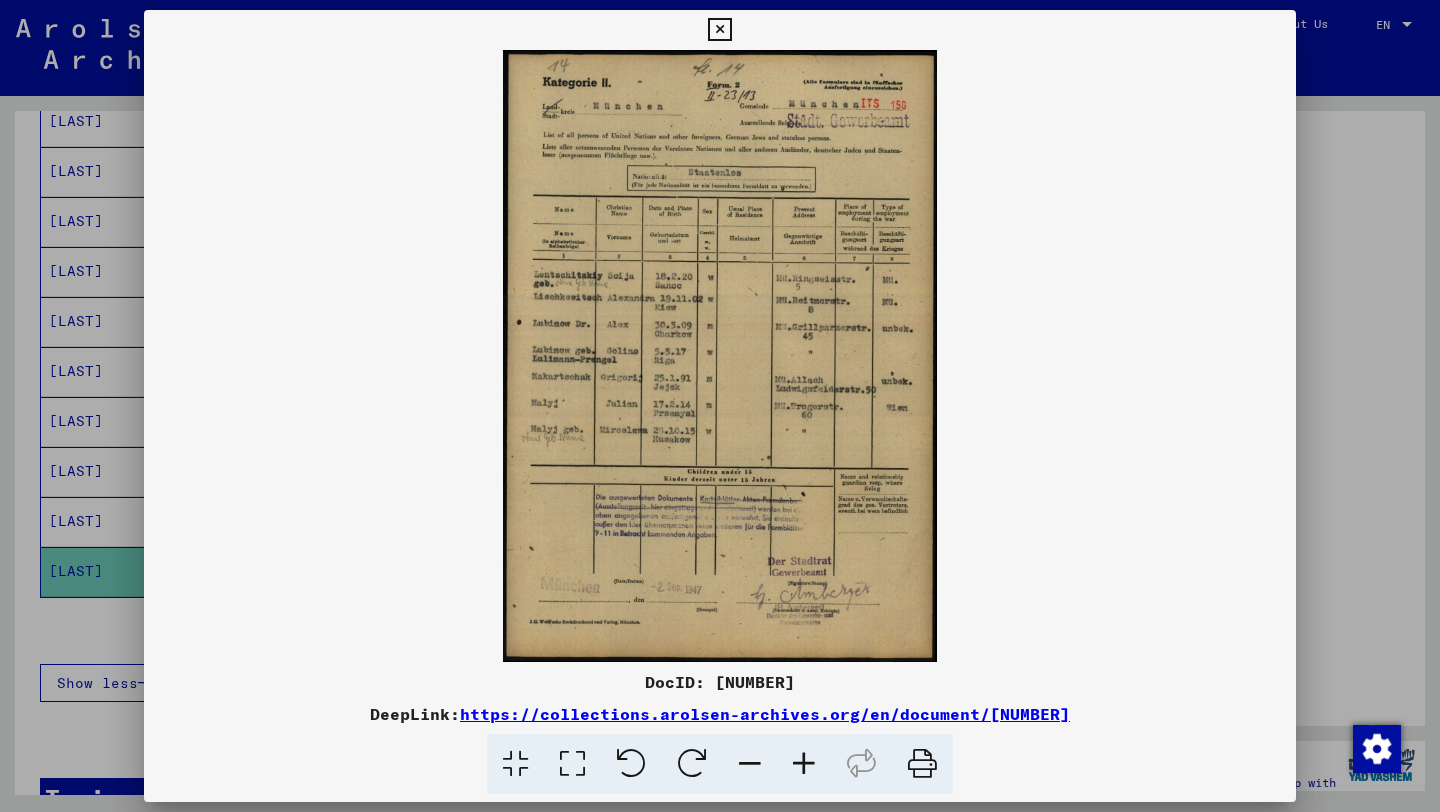 click at bounding box center [572, 764] 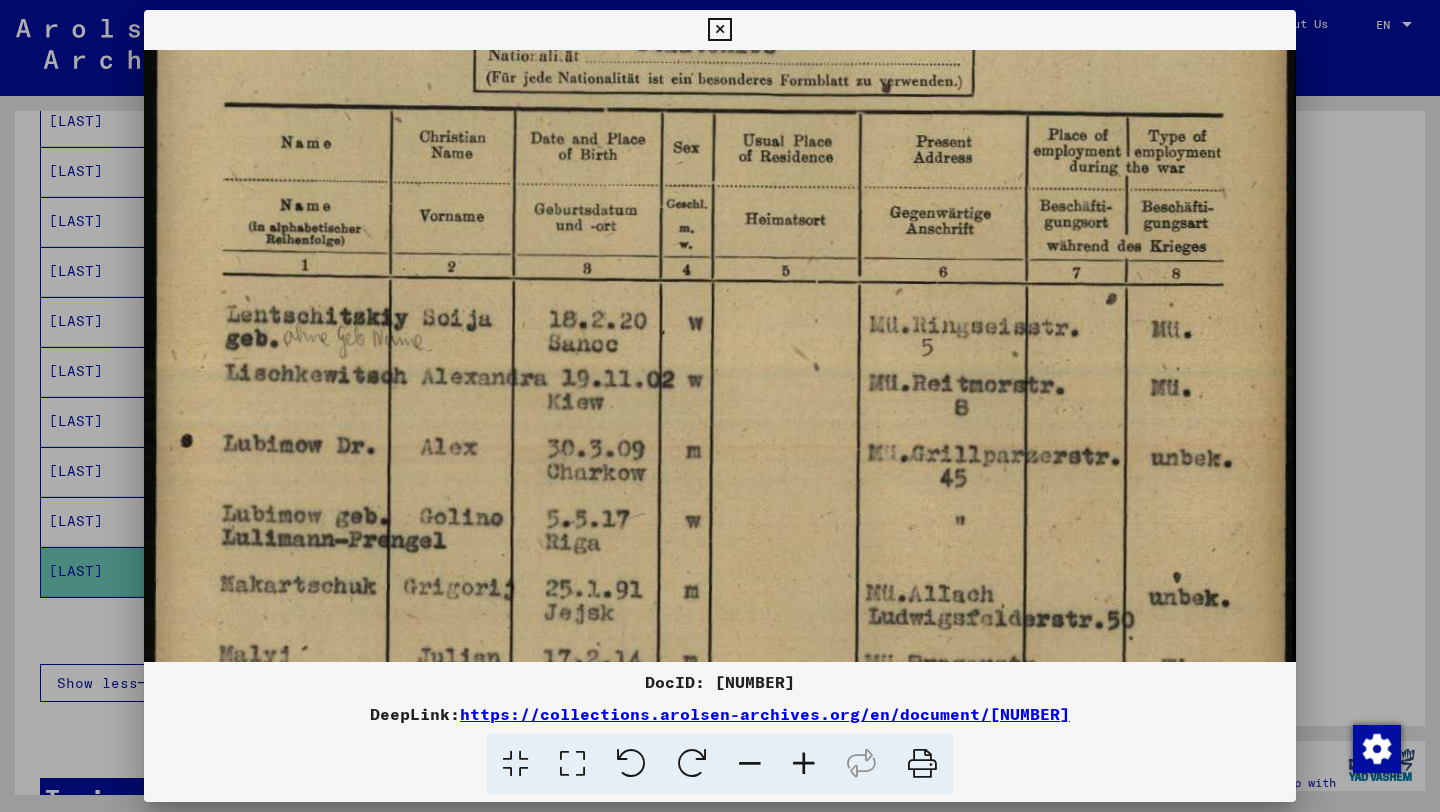drag, startPoint x: 855, startPoint y: 560, endPoint x: 885, endPoint y: 226, distance: 335.3446 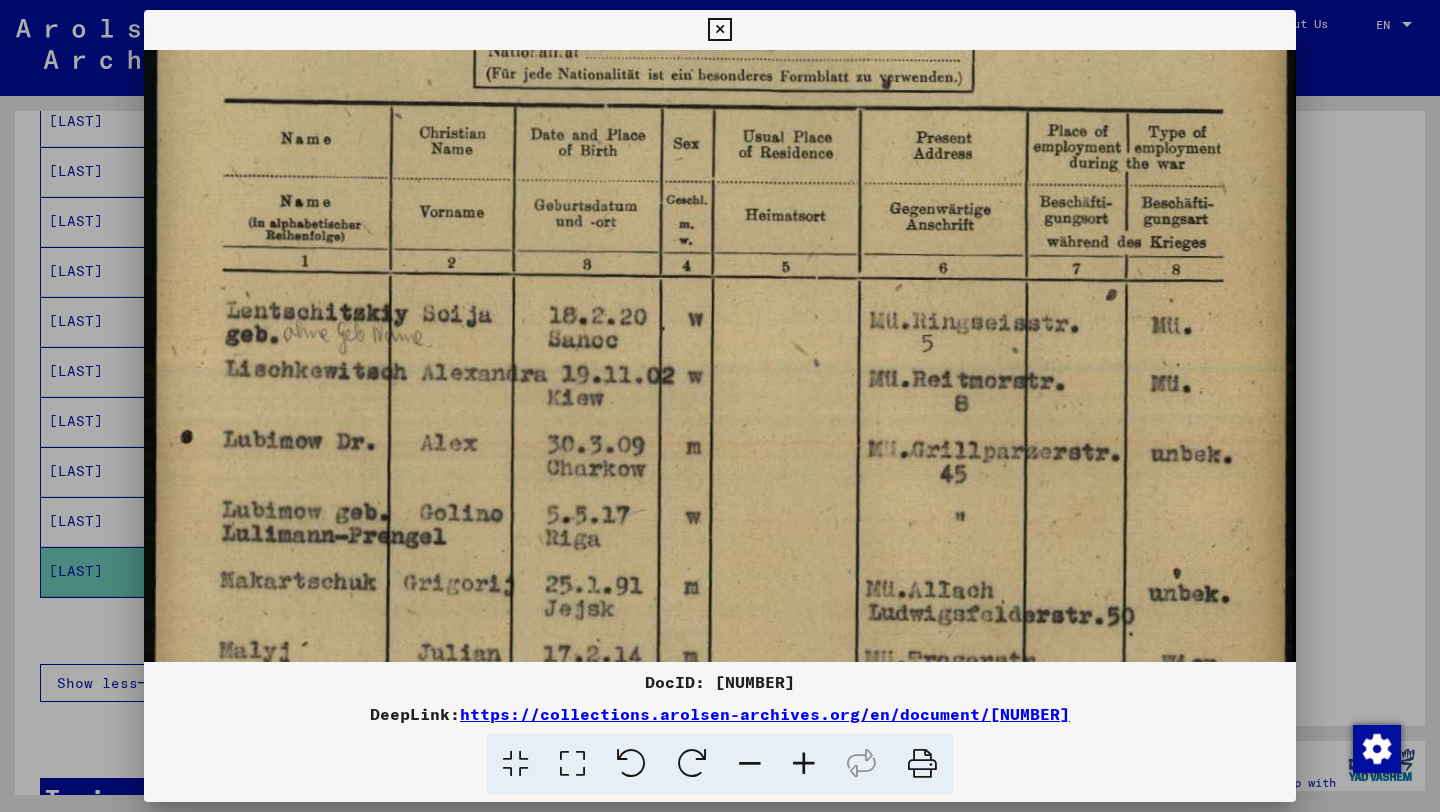 click at bounding box center [720, 406] 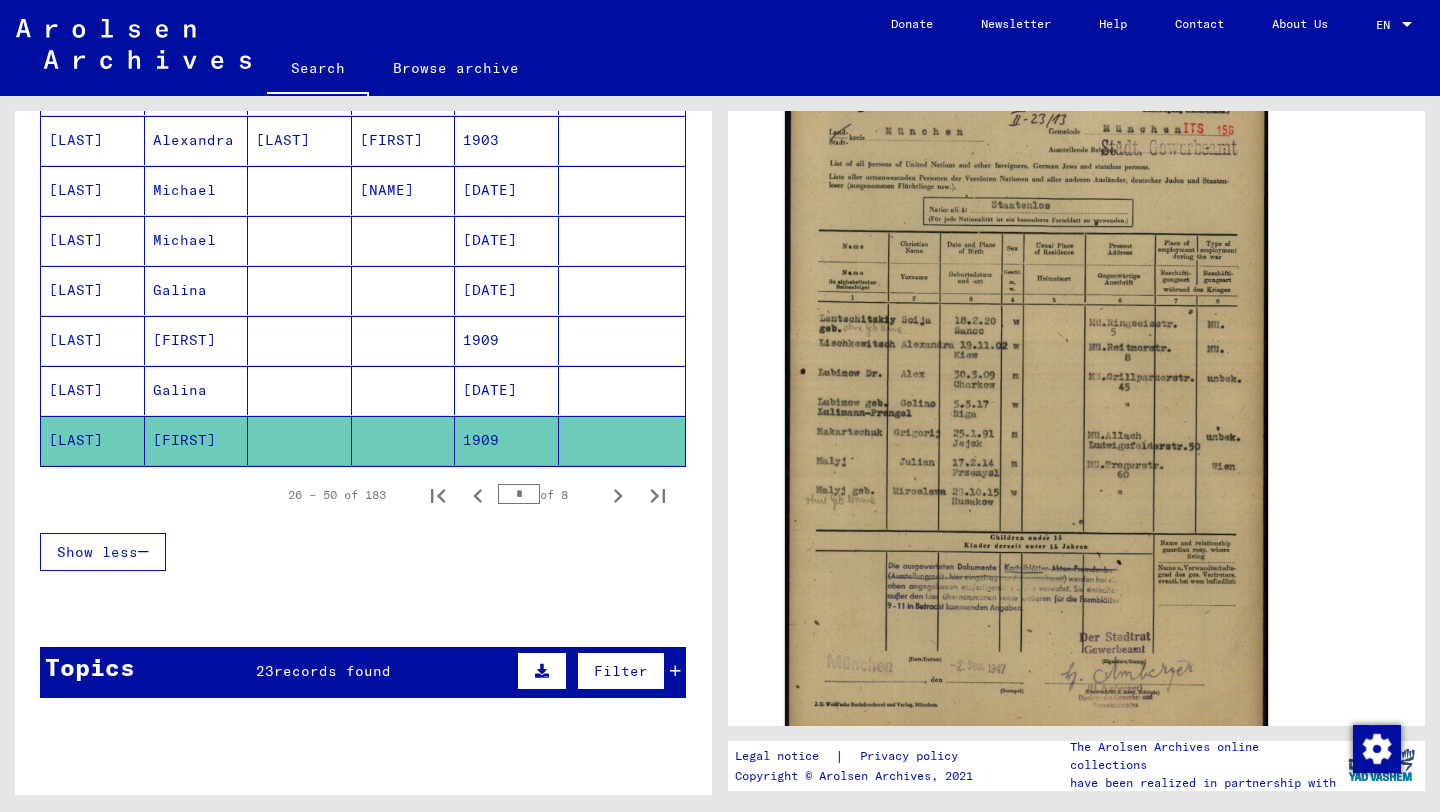 scroll, scrollTop: 1191, scrollLeft: 0, axis: vertical 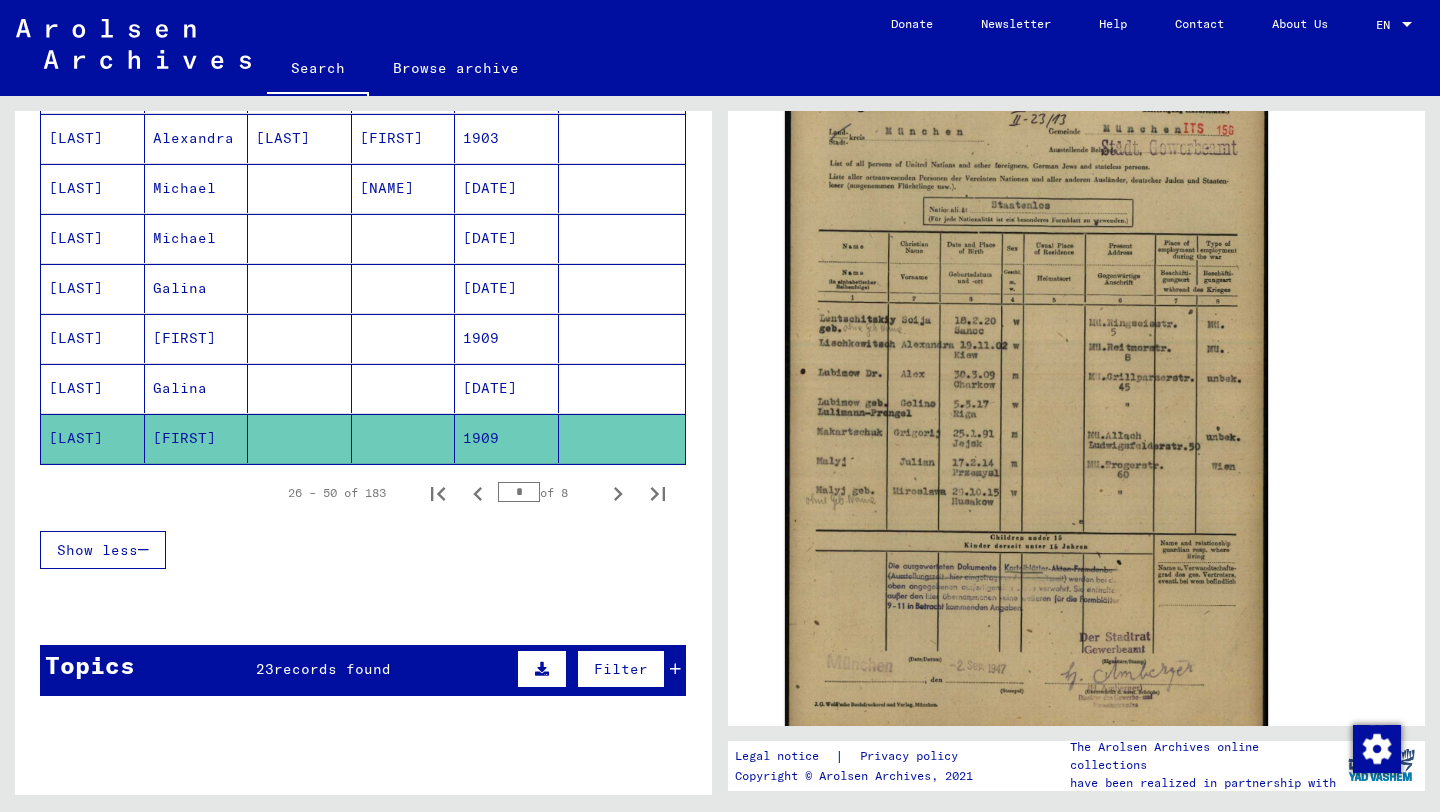 click on "[DATE]" at bounding box center [507, 288] 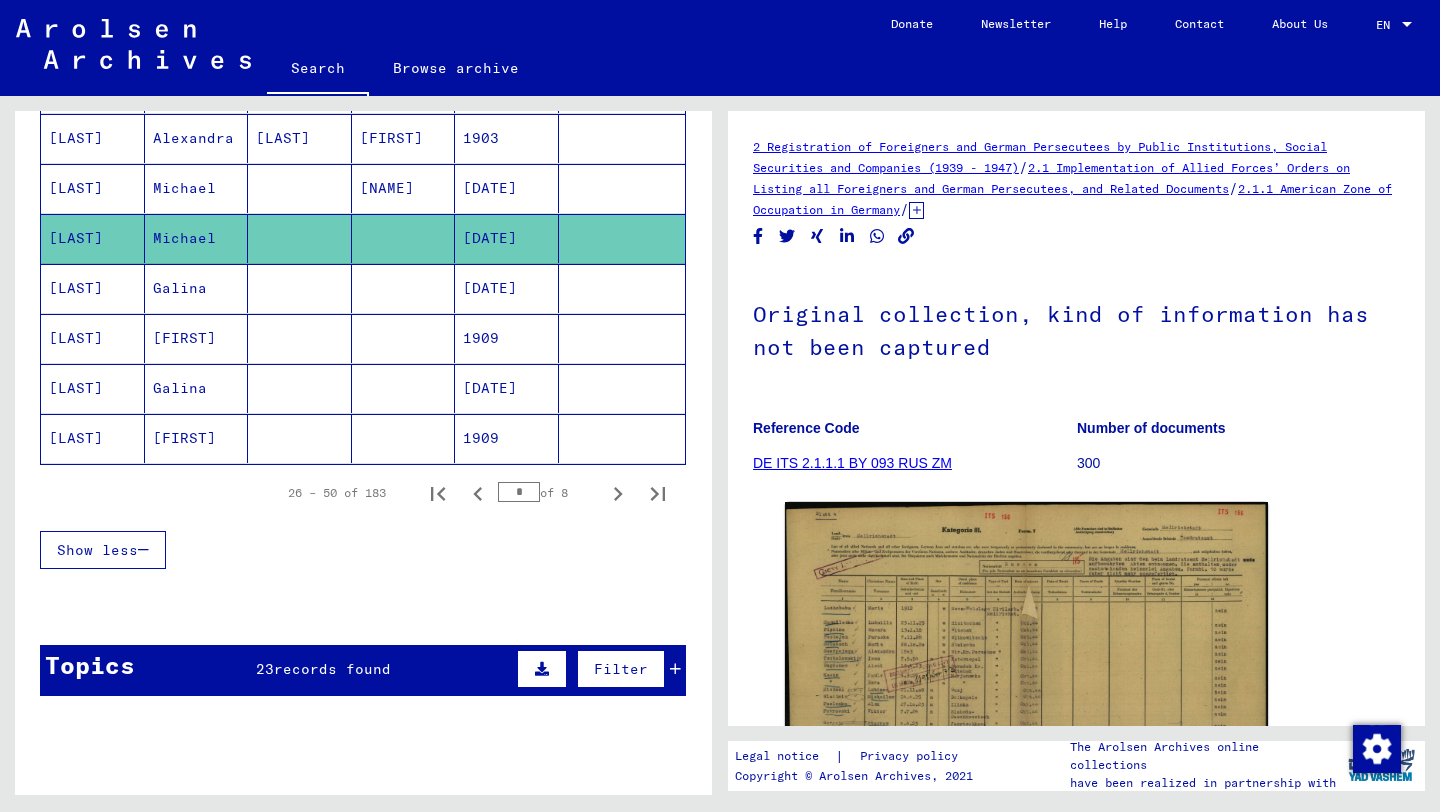 scroll, scrollTop: 0, scrollLeft: 0, axis: both 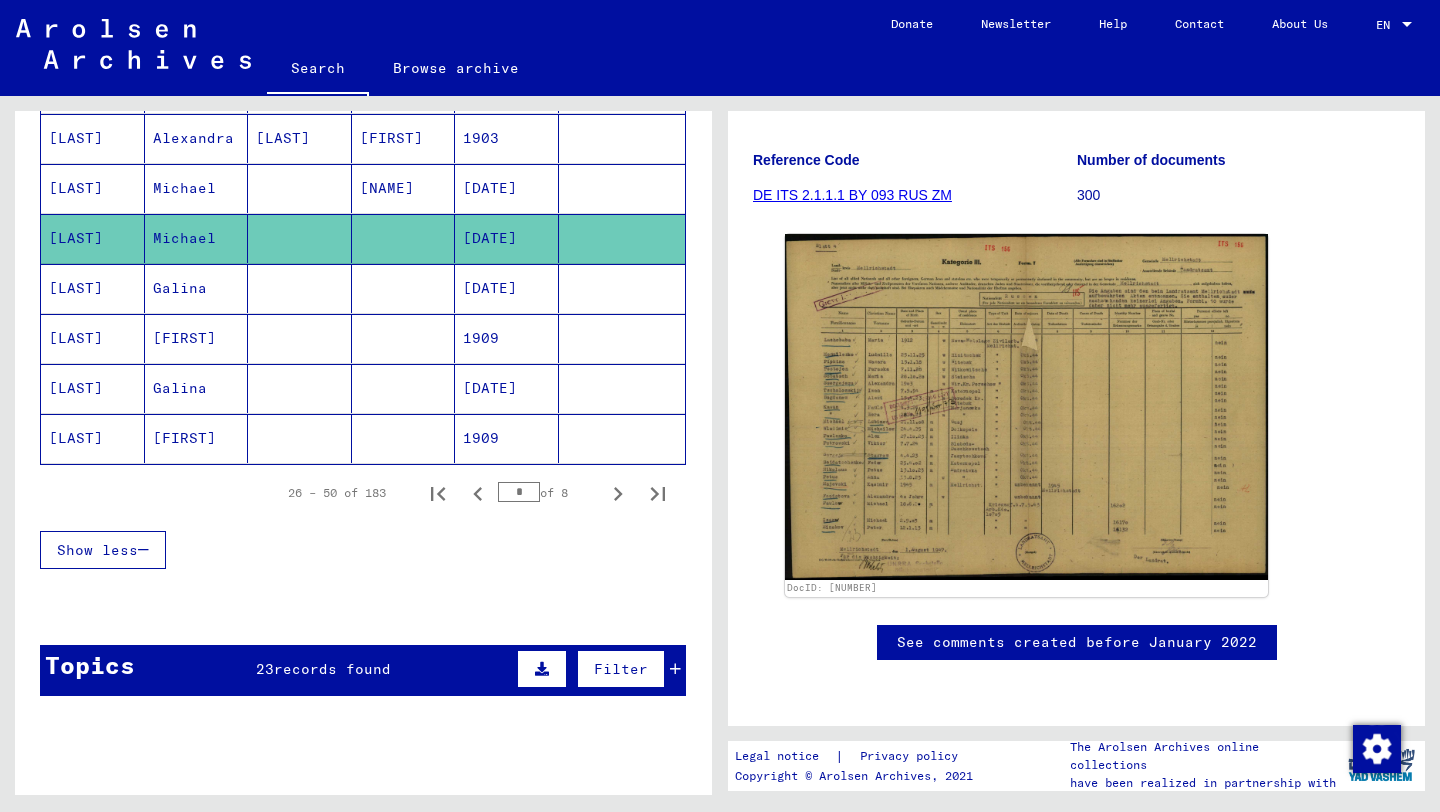 click on "[DATE]" at bounding box center (507, 238) 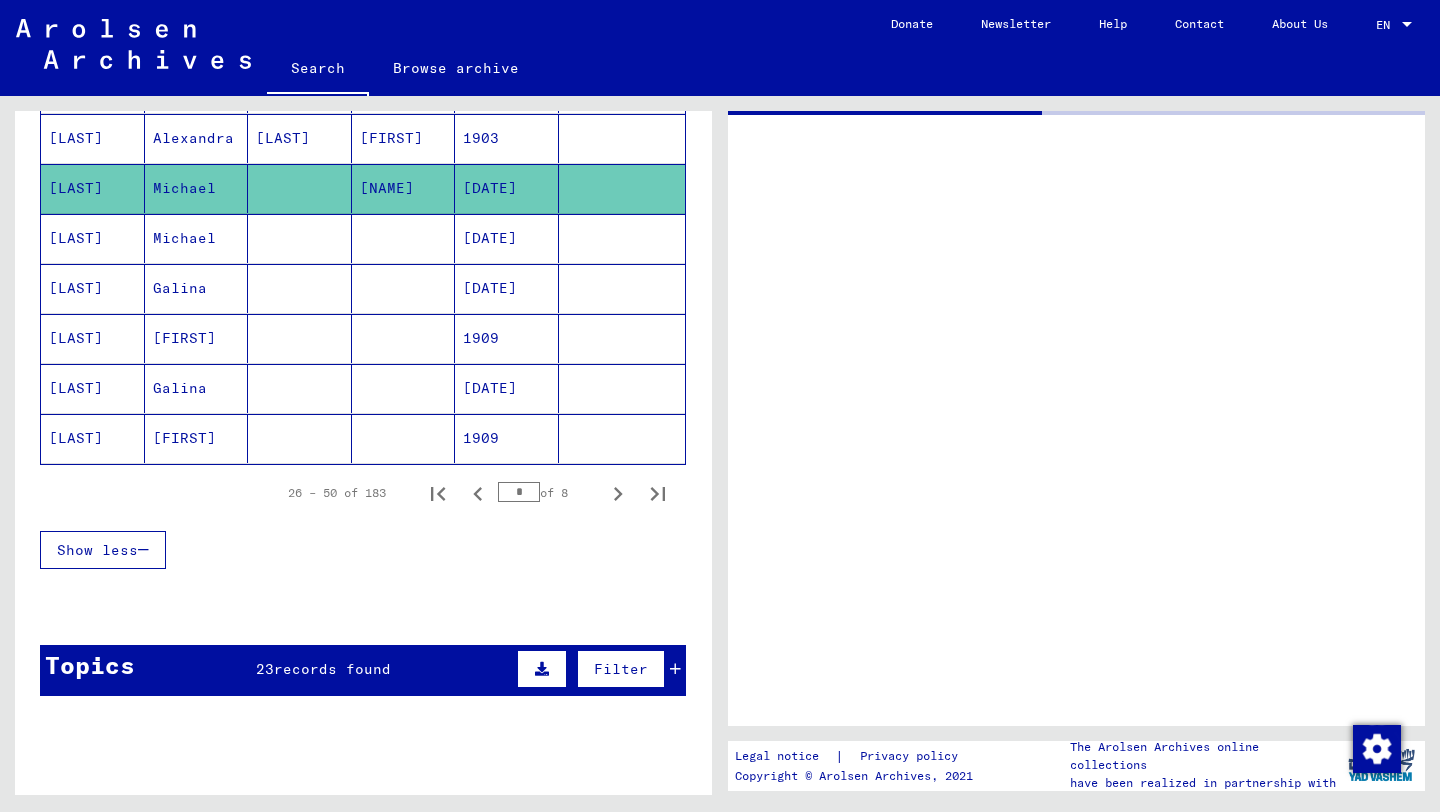 scroll, scrollTop: 0, scrollLeft: 0, axis: both 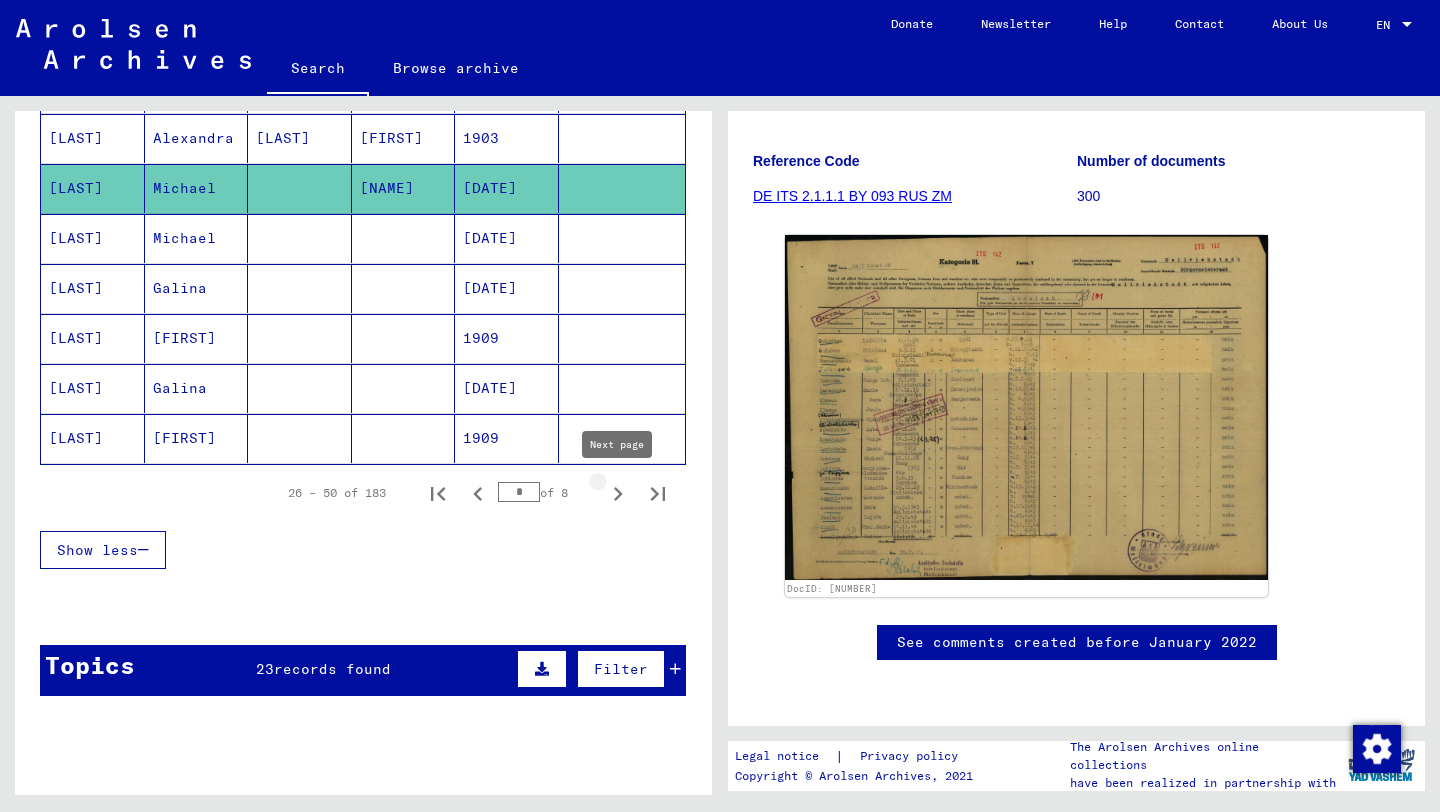 click 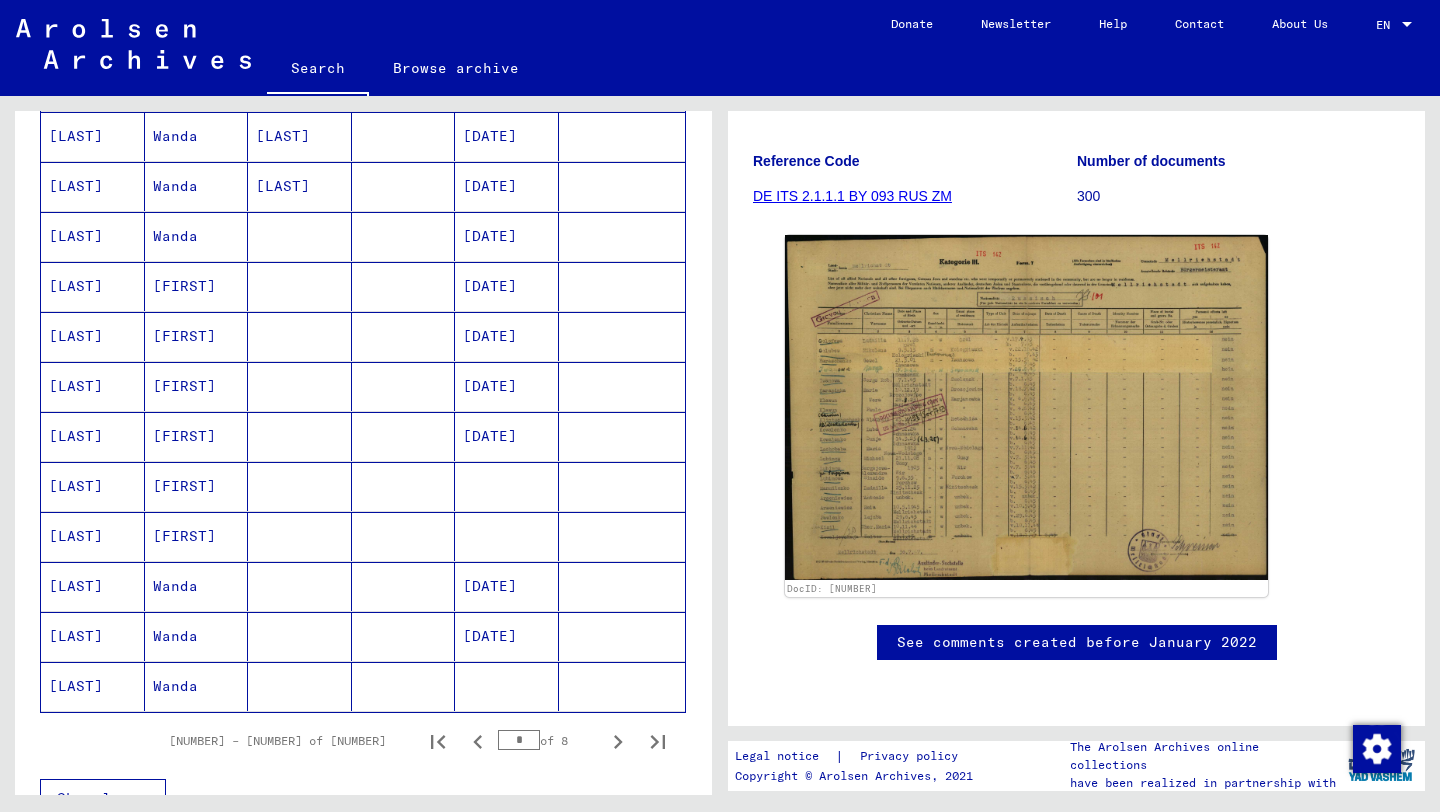 scroll, scrollTop: 977, scrollLeft: 0, axis: vertical 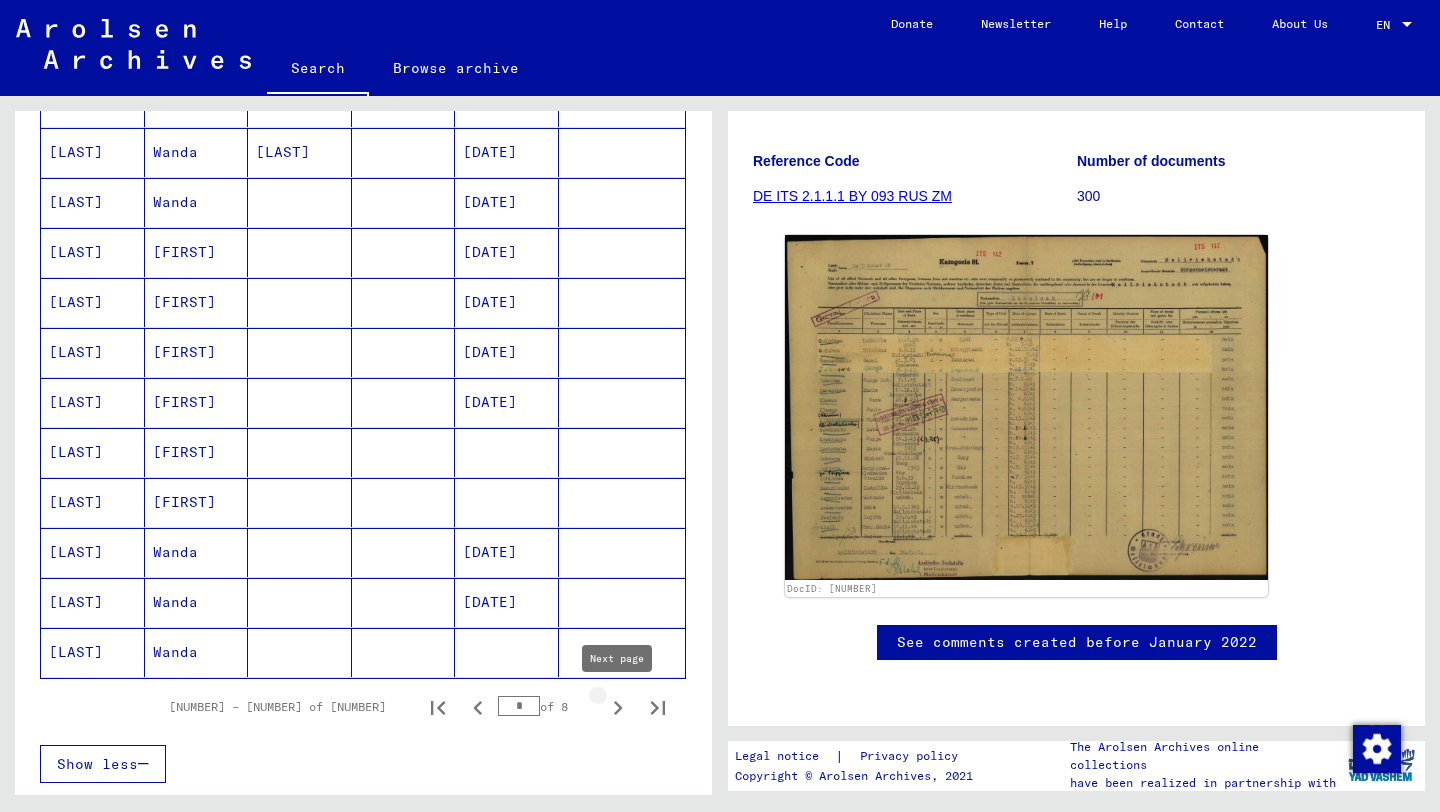 click 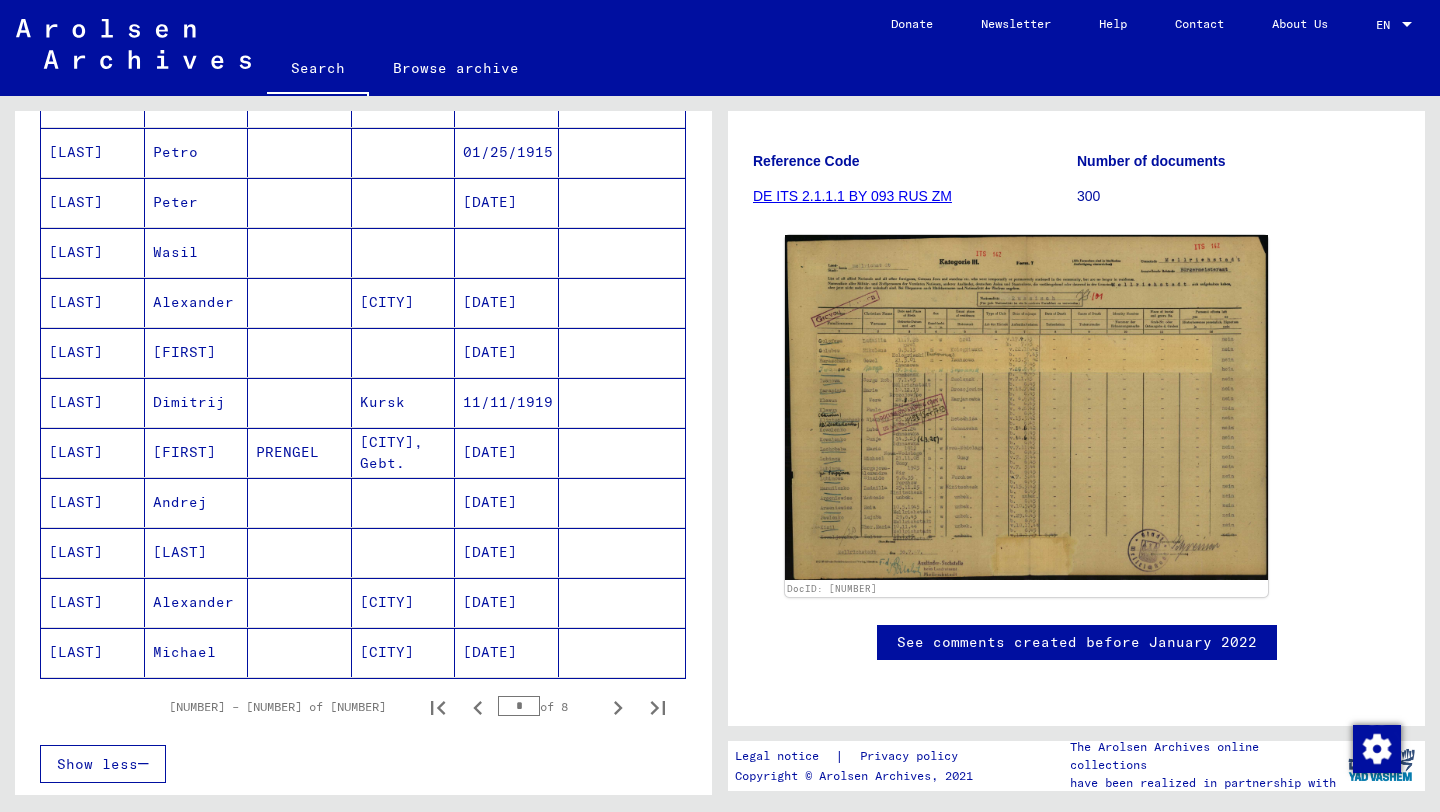 click on "[DATE]" at bounding box center [507, 652] 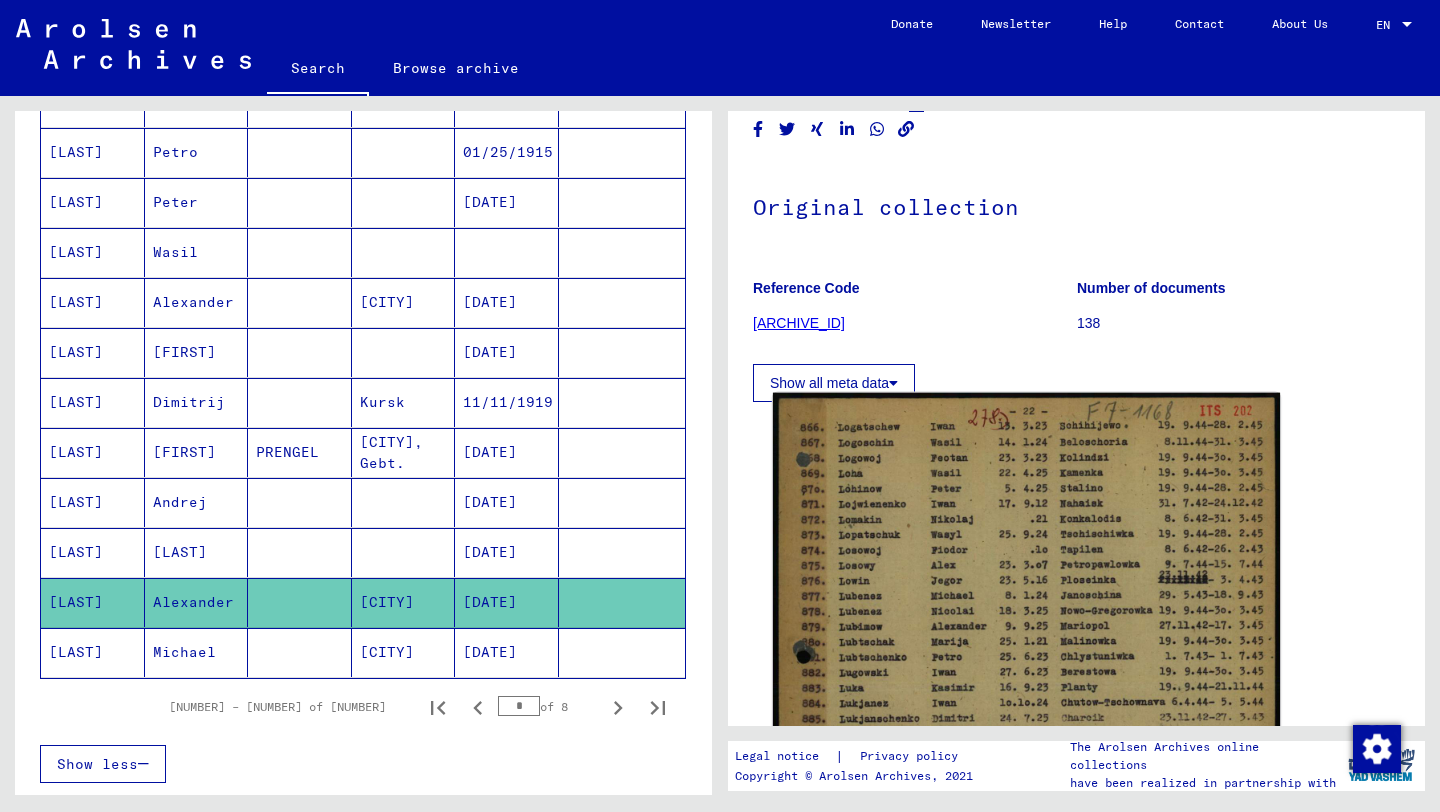 scroll, scrollTop: 110, scrollLeft: 0, axis: vertical 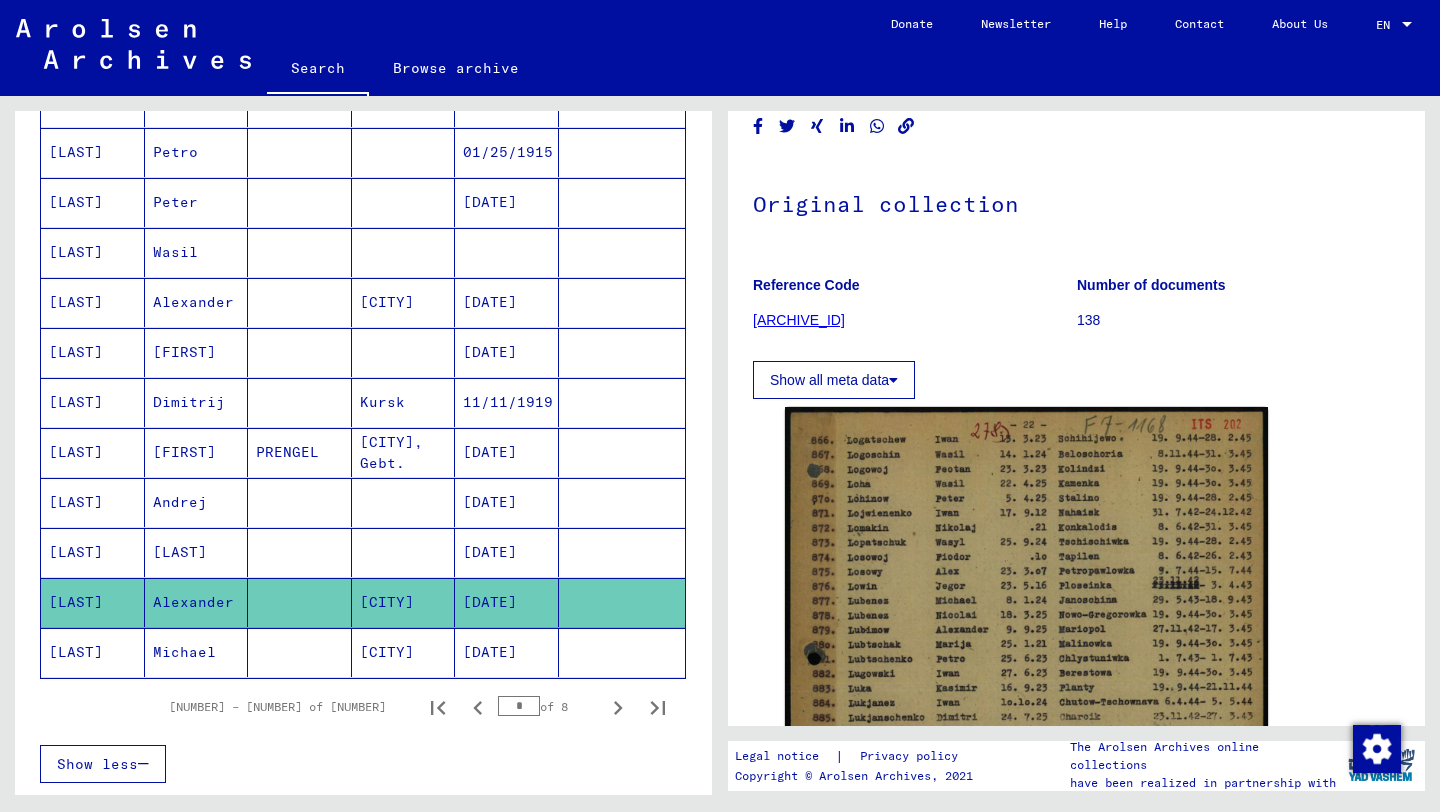 click on "[DATE]" at bounding box center (507, 352) 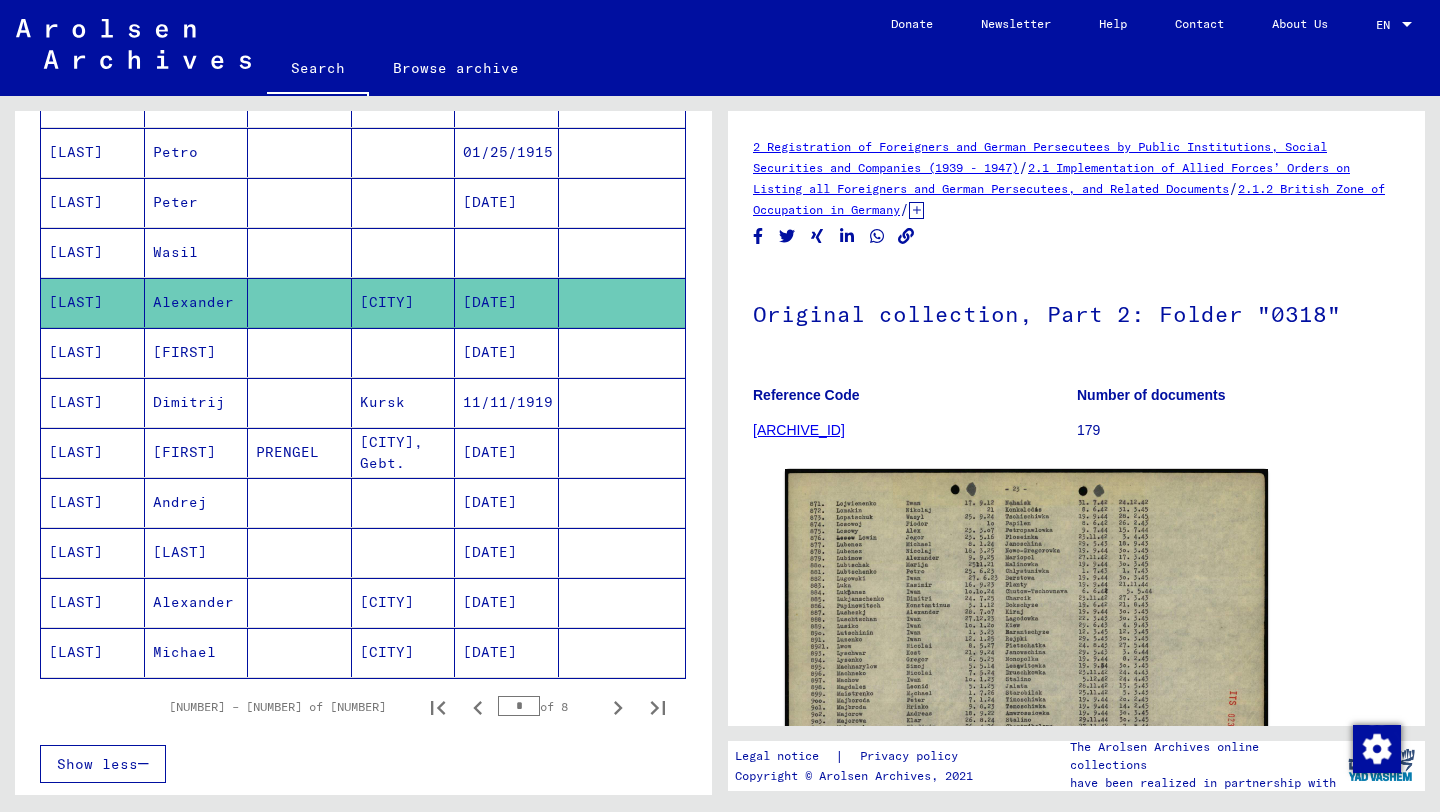scroll, scrollTop: 0, scrollLeft: 0, axis: both 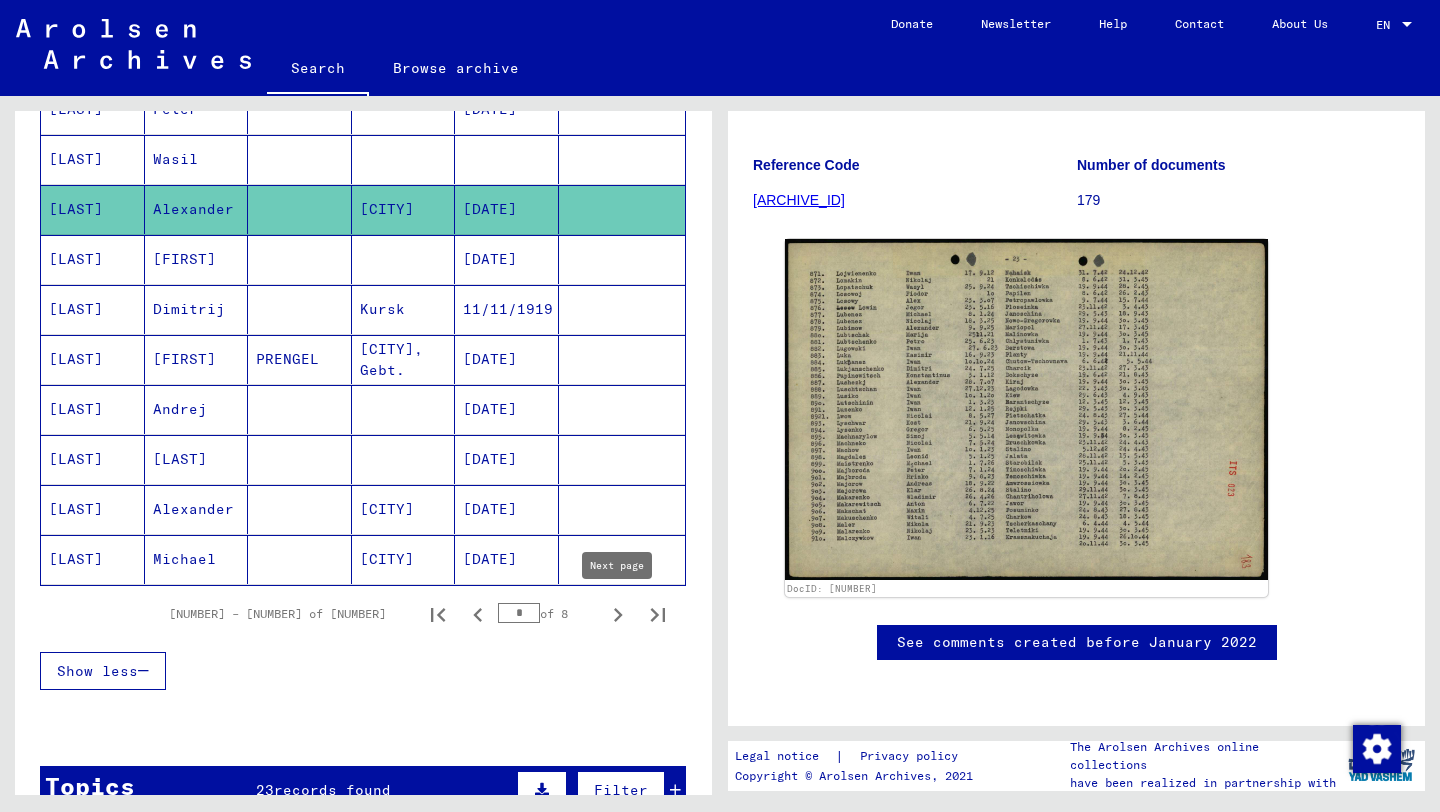 click 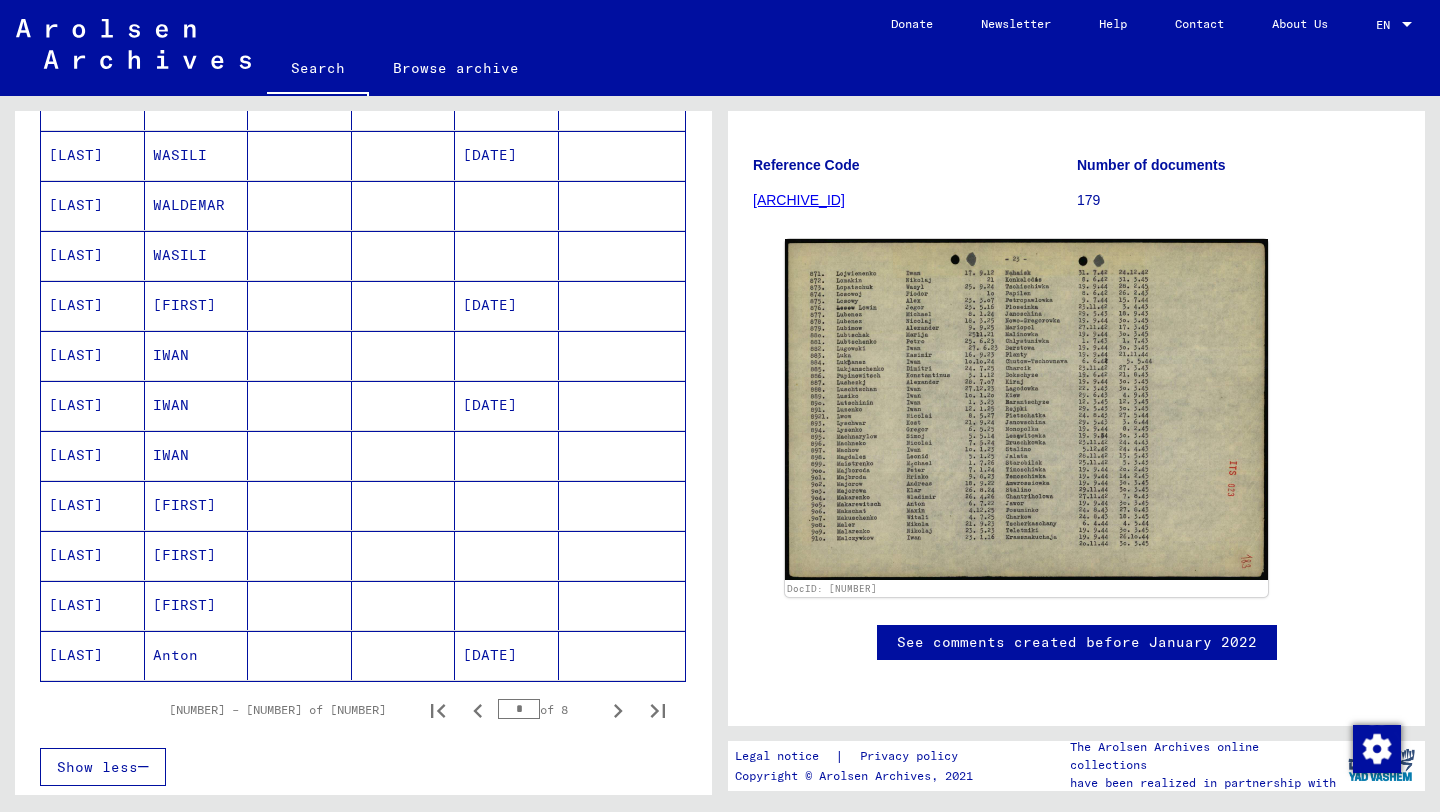 scroll, scrollTop: 970, scrollLeft: 0, axis: vertical 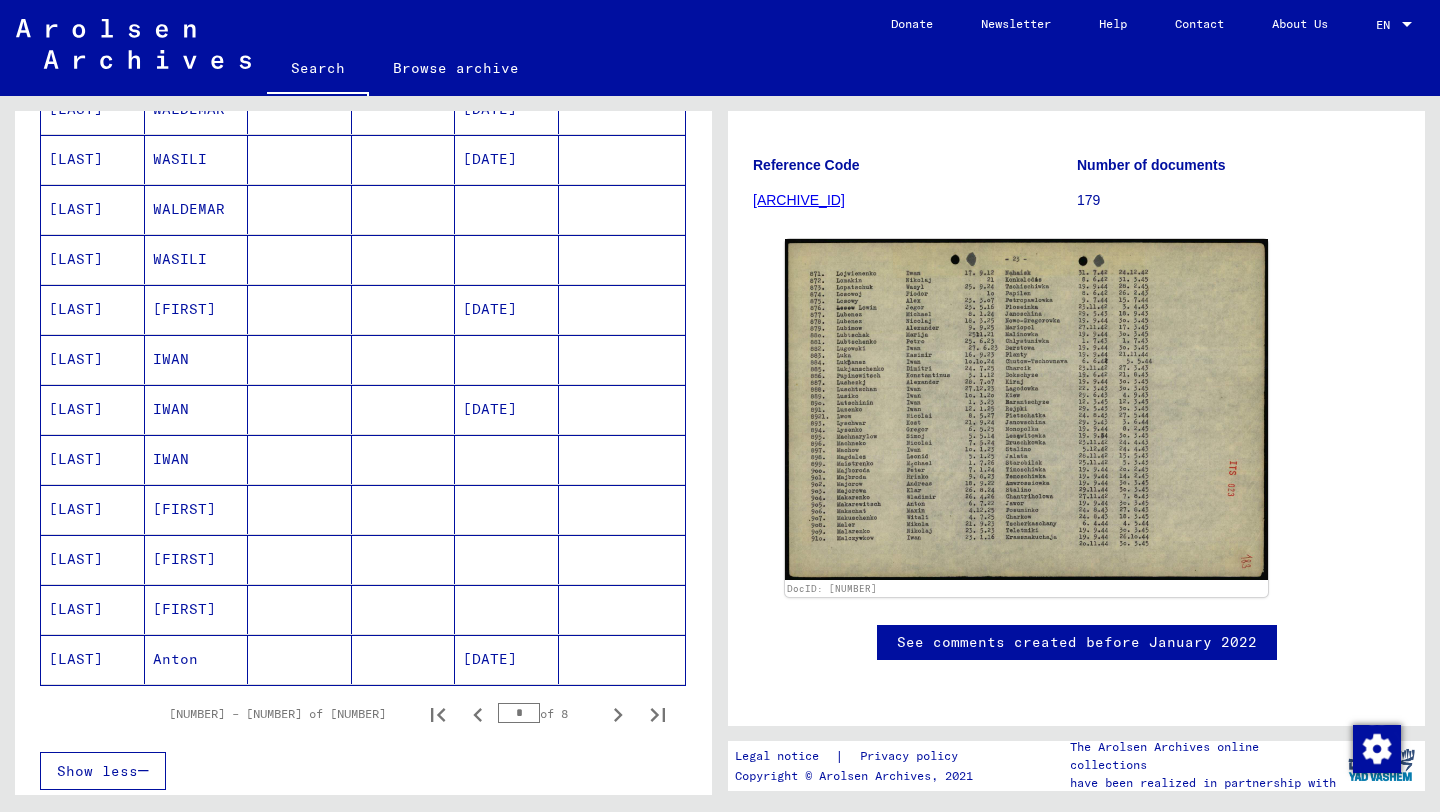 click at bounding box center (507, 509) 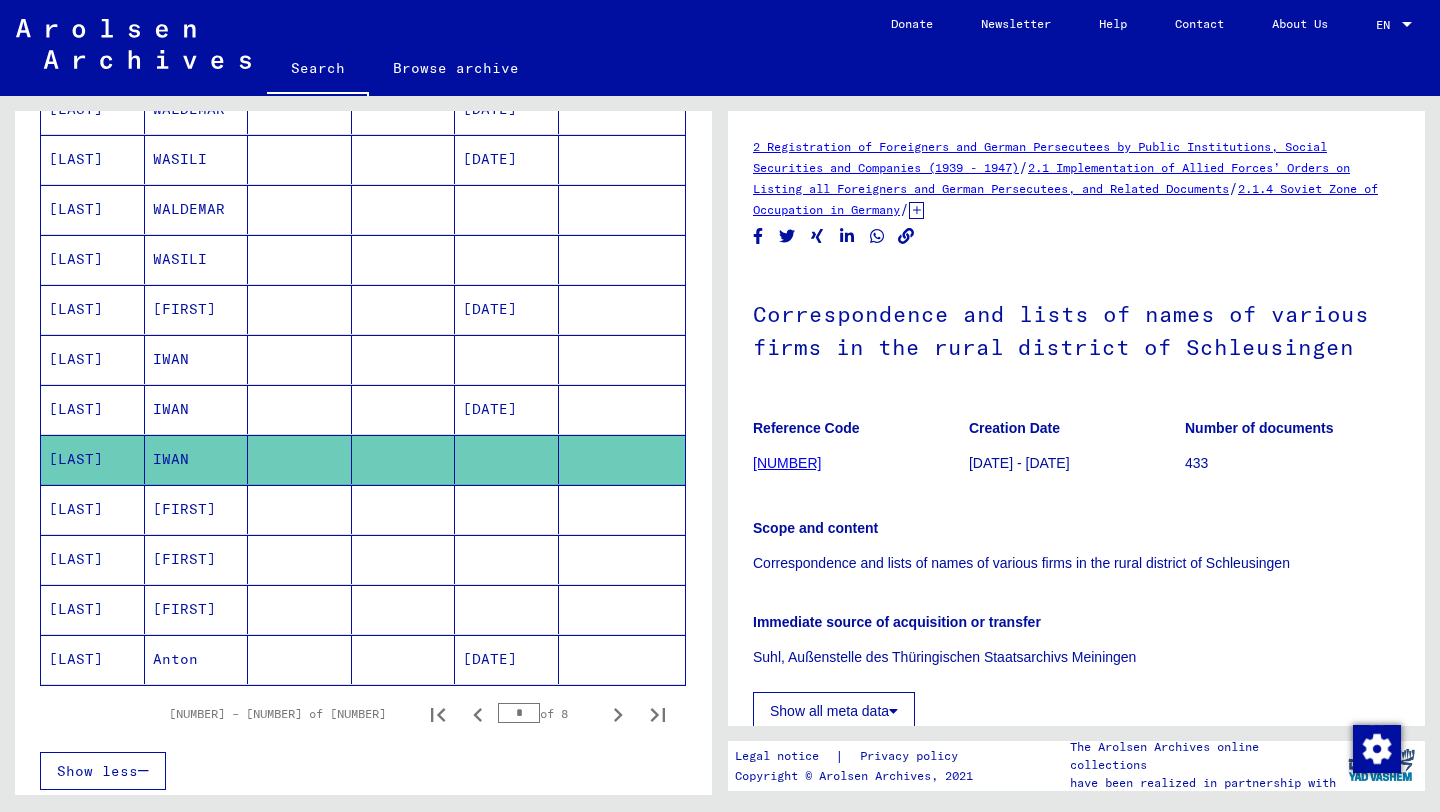 scroll, scrollTop: 0, scrollLeft: 0, axis: both 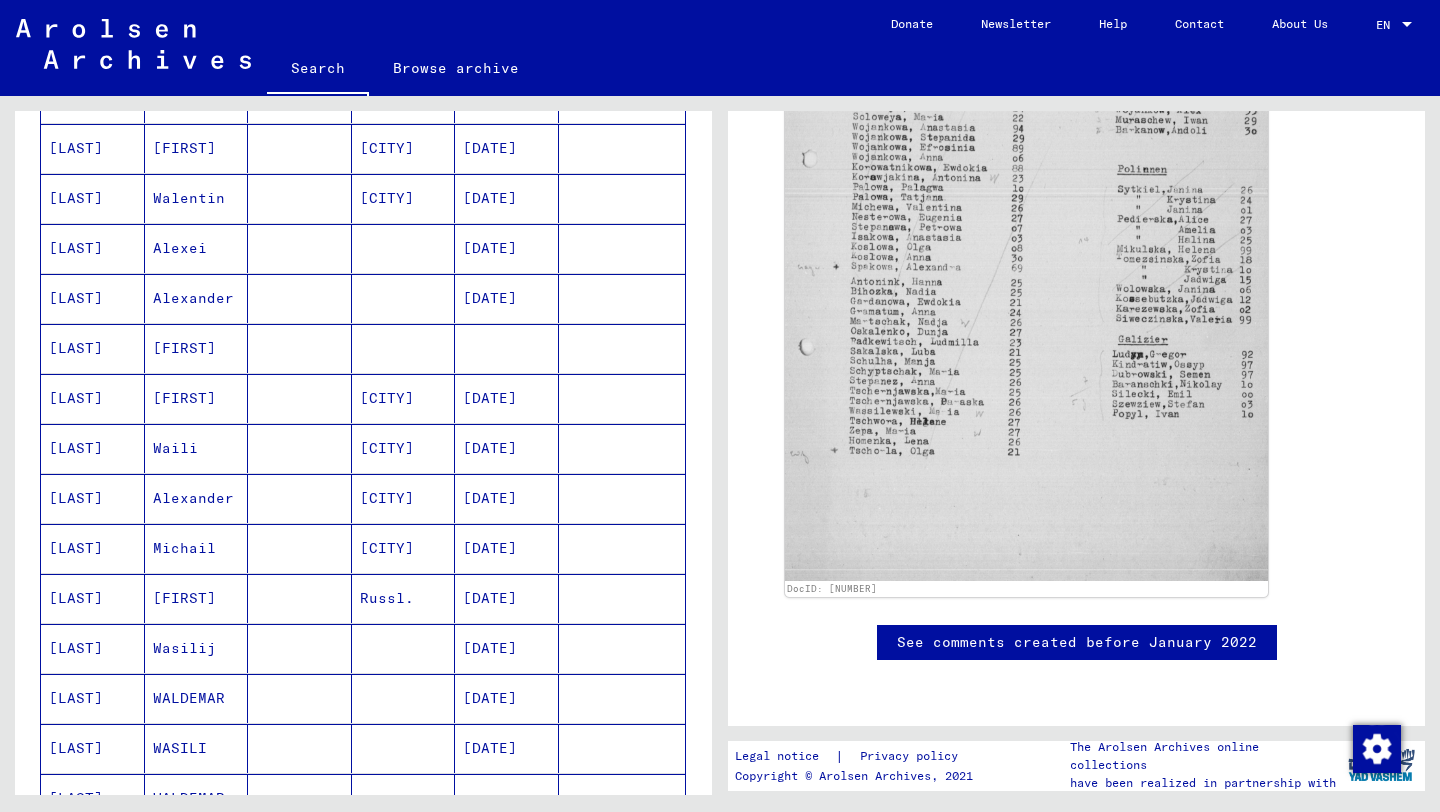click on "[DATE]" at bounding box center (507, 298) 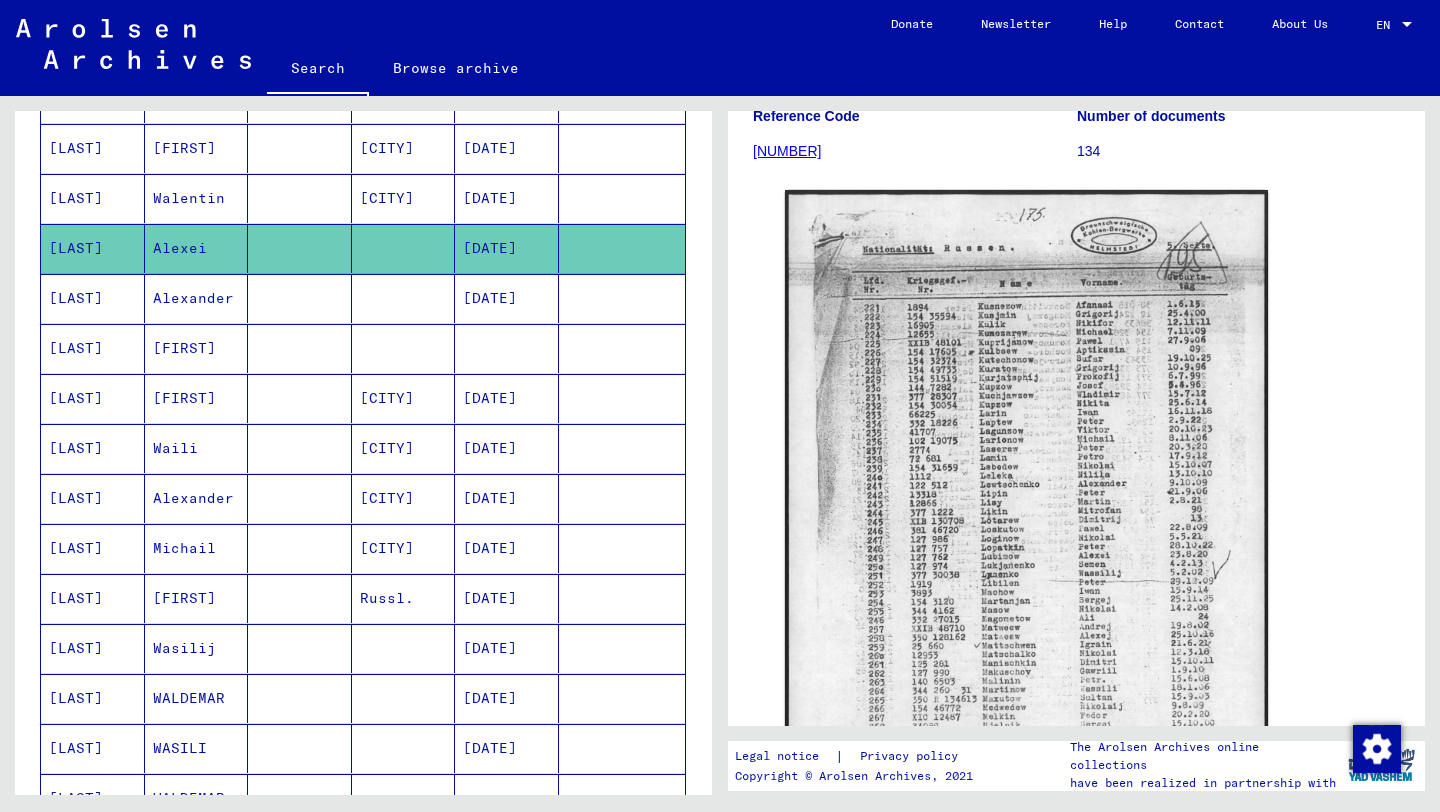 scroll, scrollTop: 281, scrollLeft: 0, axis: vertical 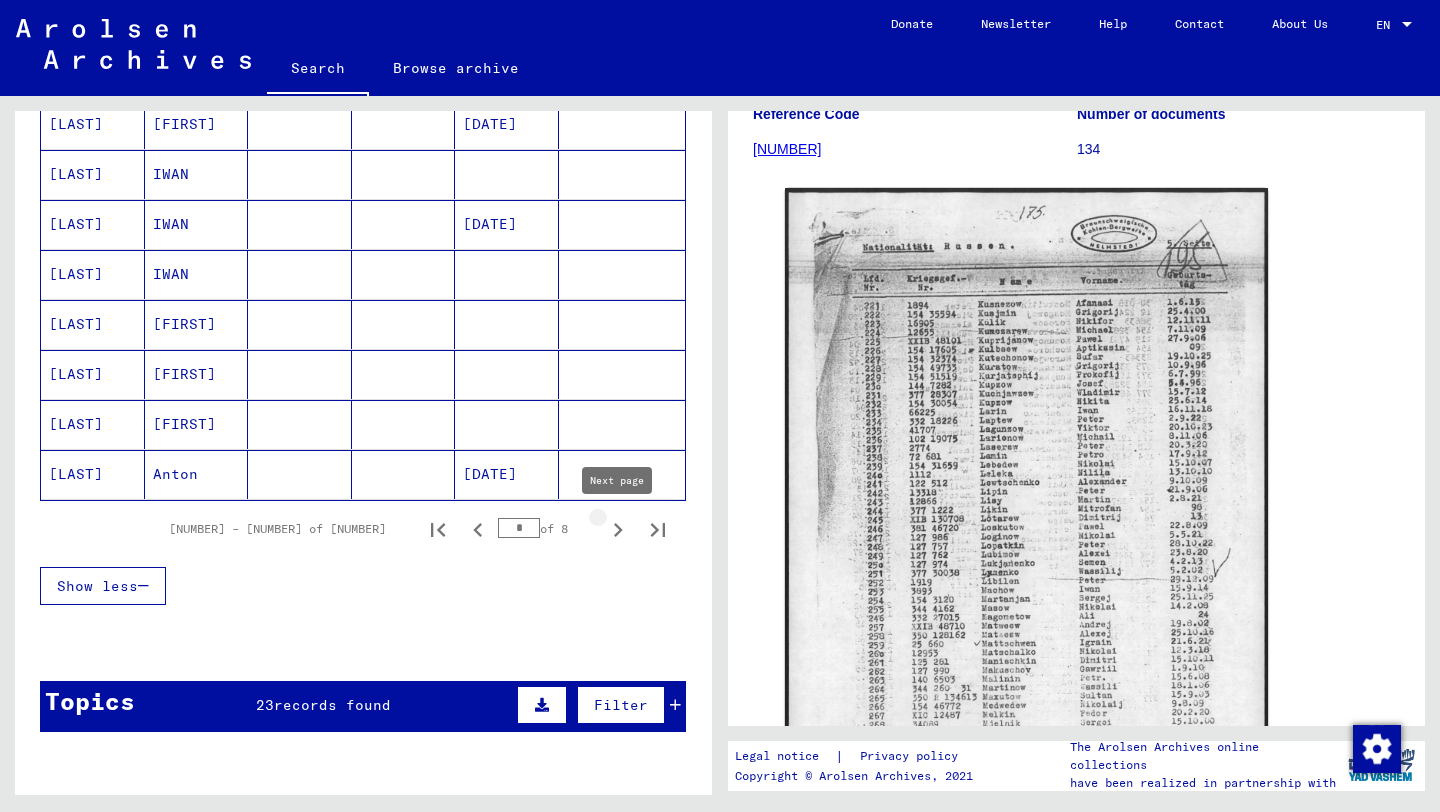 click 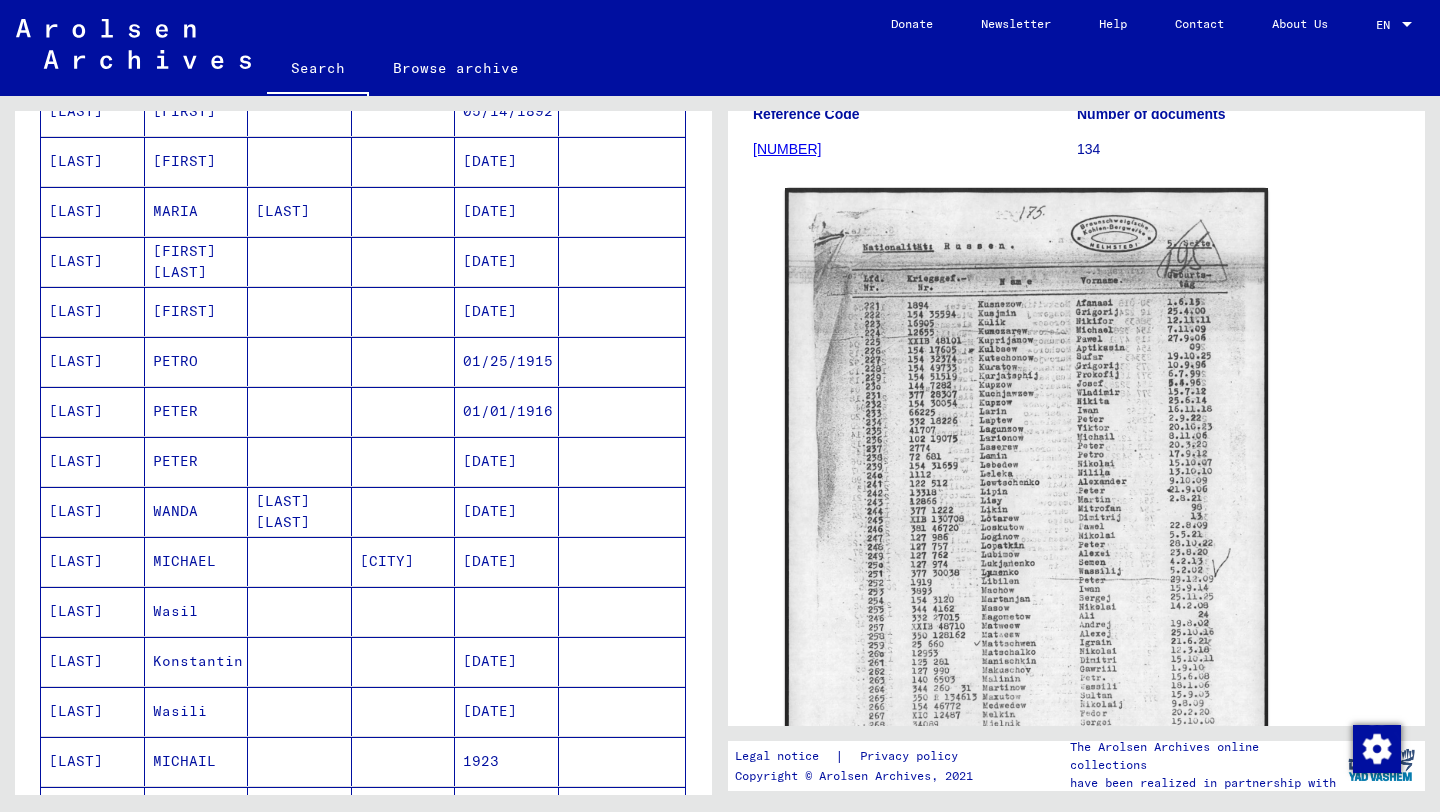 scroll, scrollTop: 366, scrollLeft: 0, axis: vertical 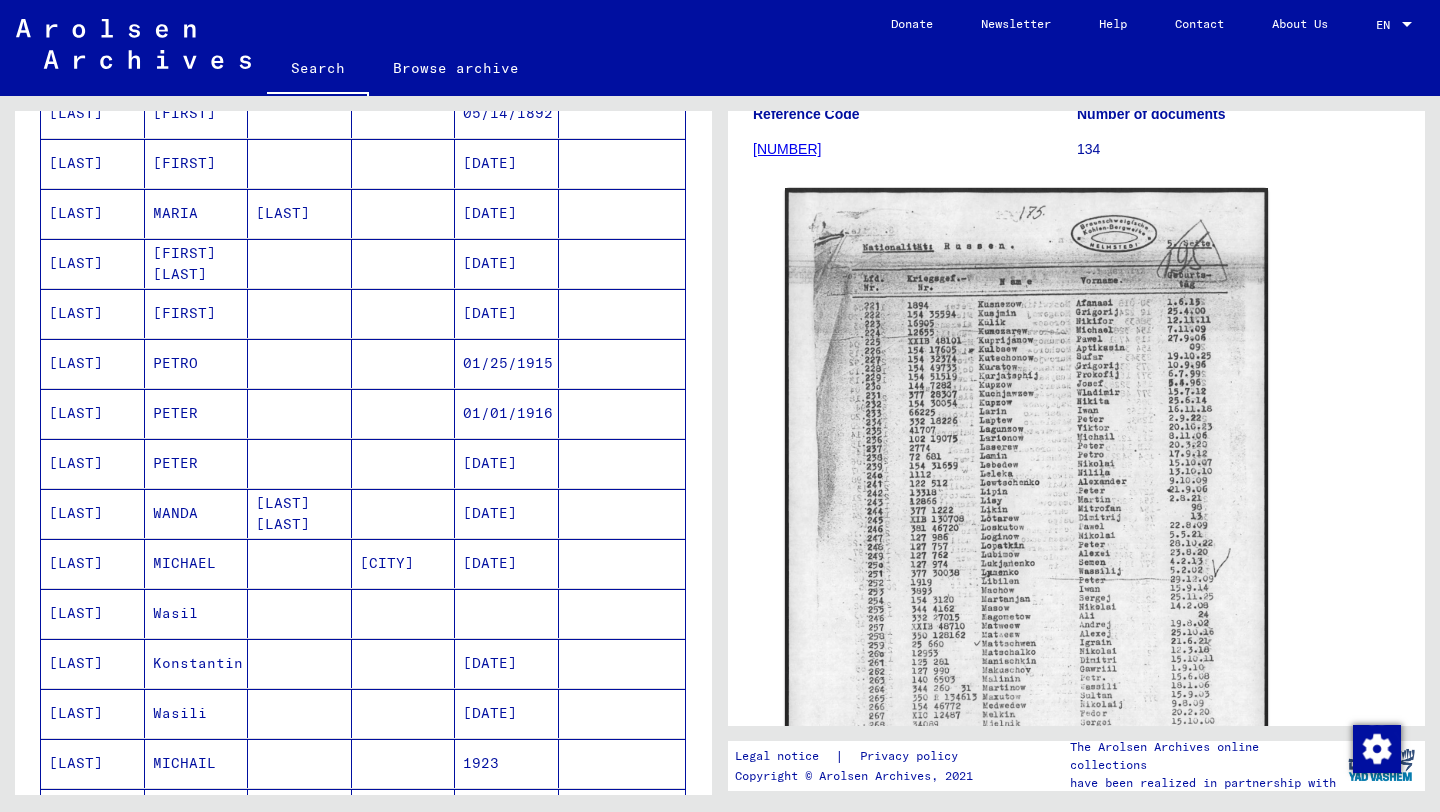 click on "01/01/1916" at bounding box center [507, 463] 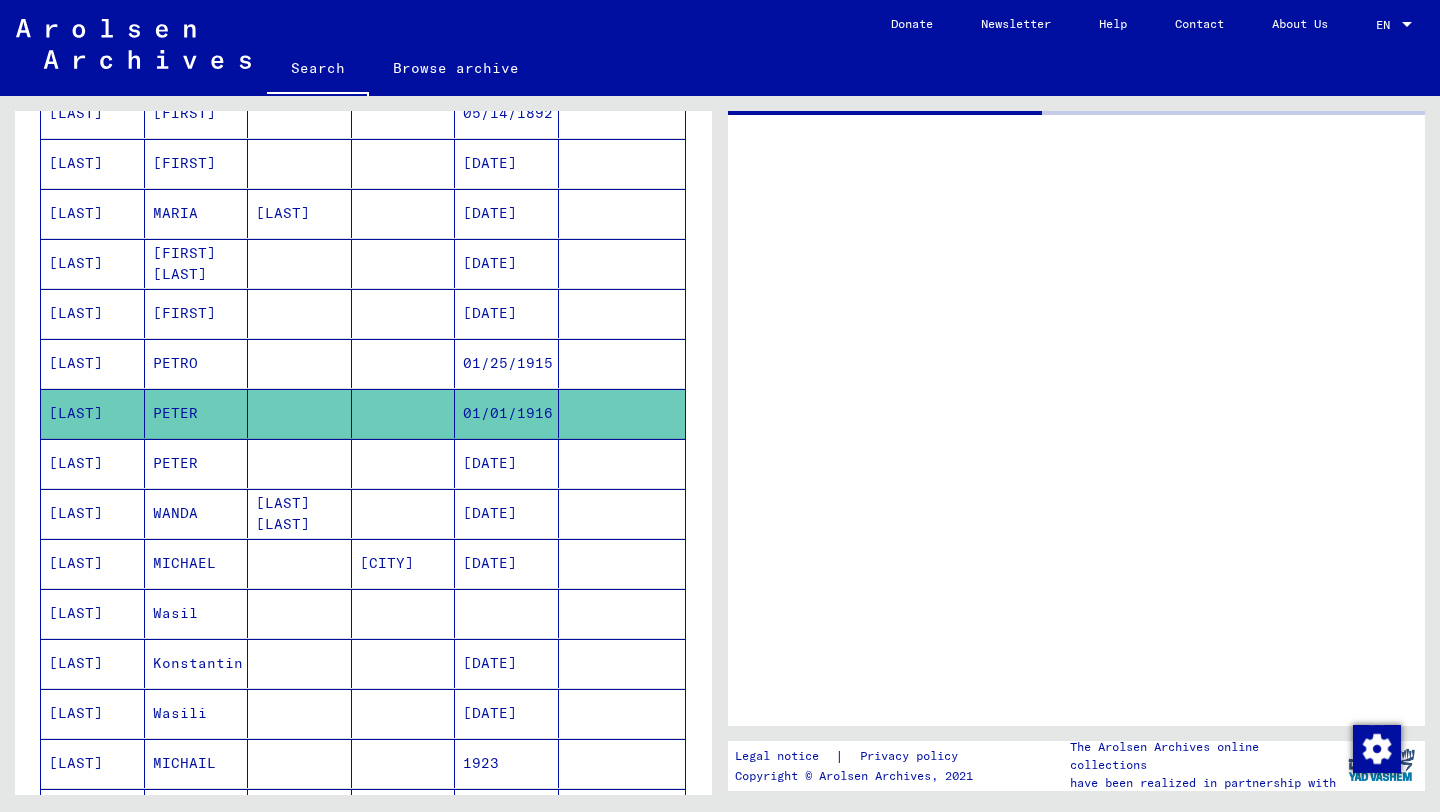 scroll, scrollTop: 0, scrollLeft: 0, axis: both 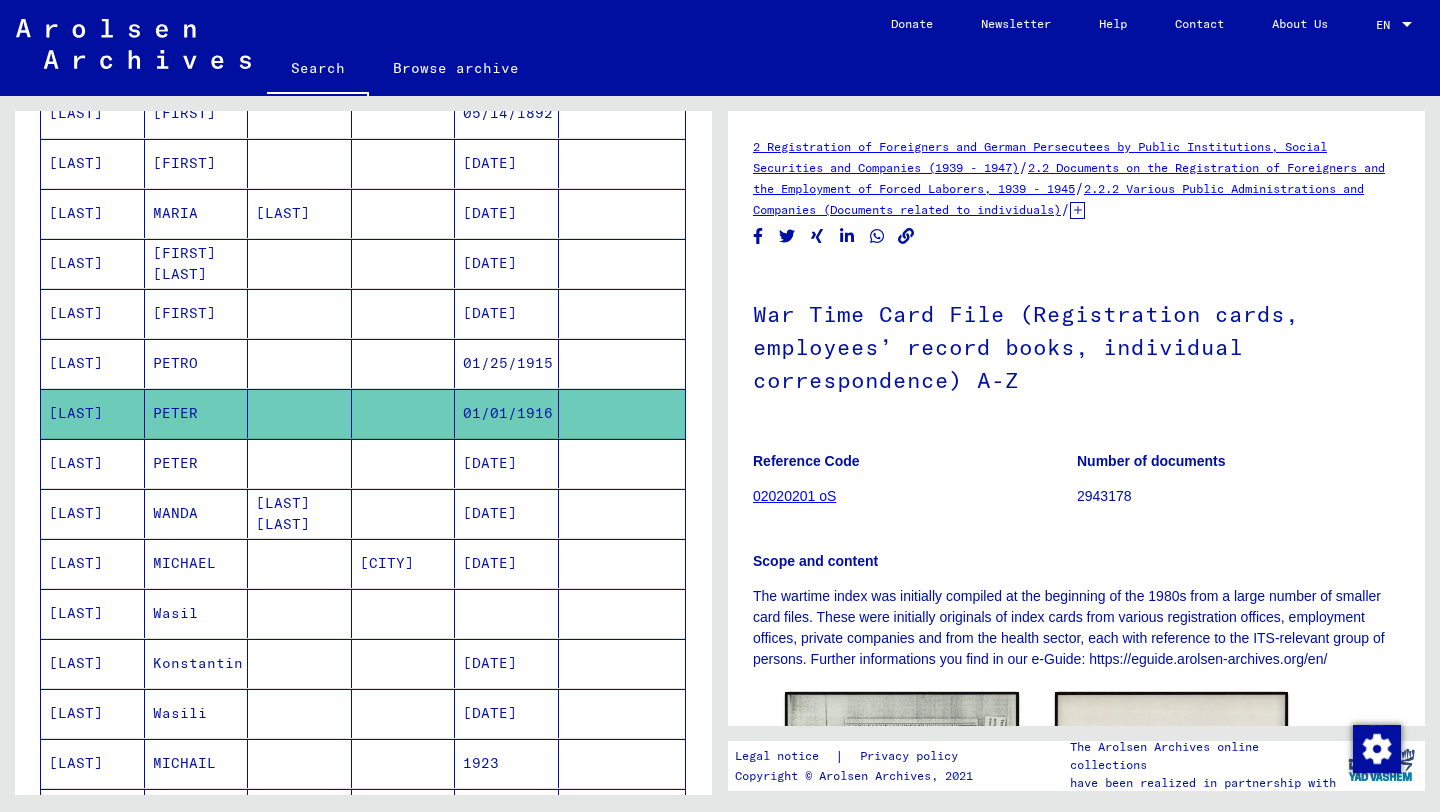 click on "[DATE]" at bounding box center (507, 513) 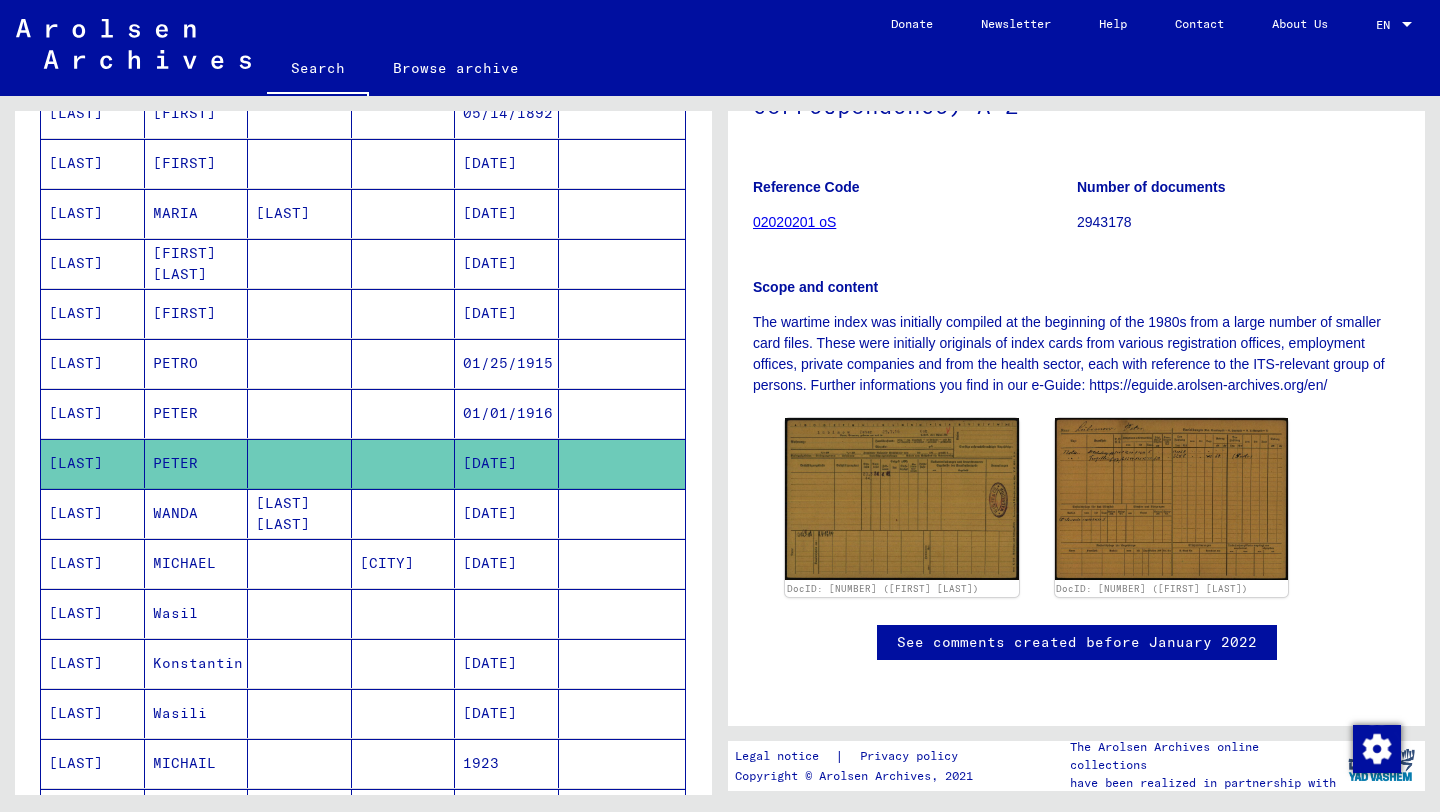 scroll, scrollTop: 299, scrollLeft: 0, axis: vertical 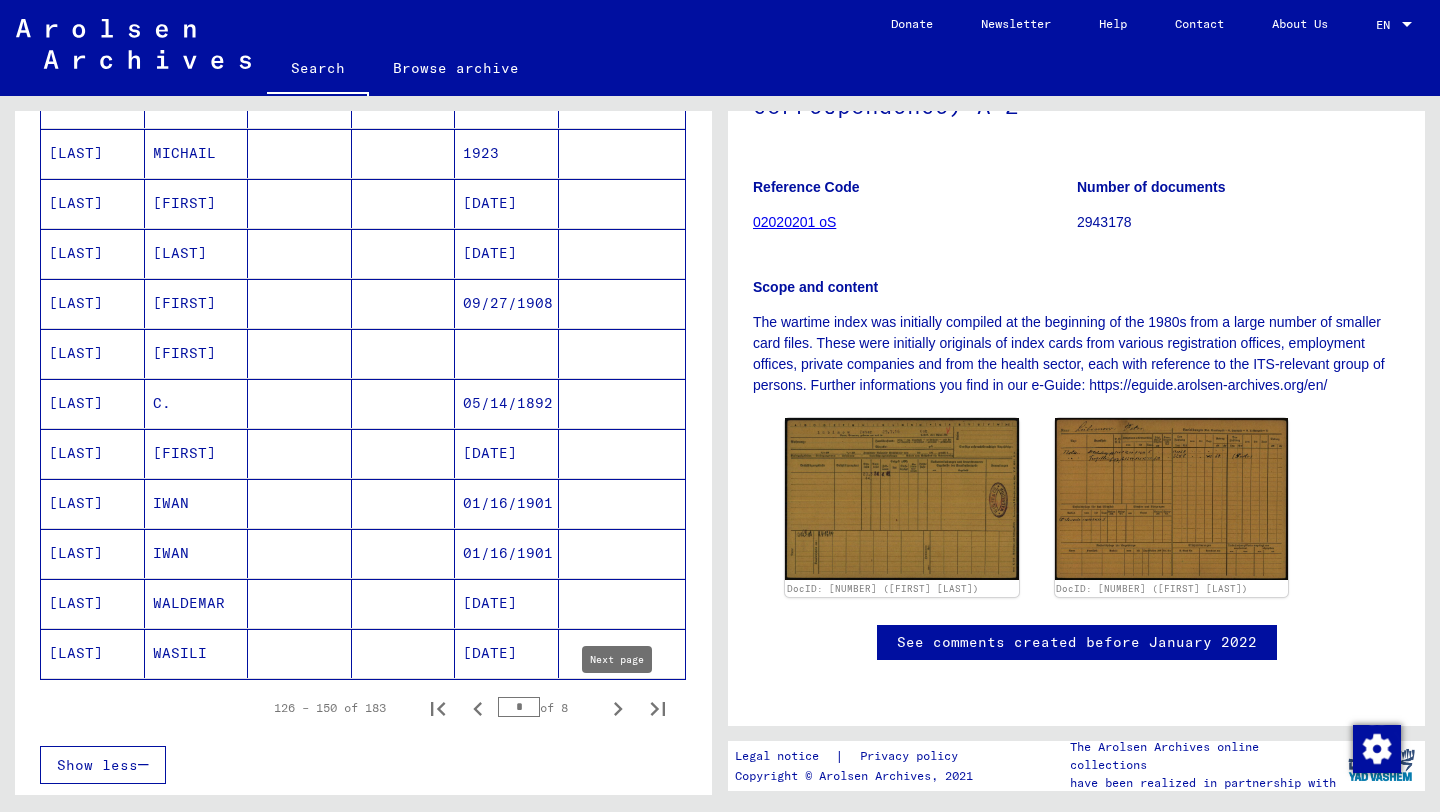 click 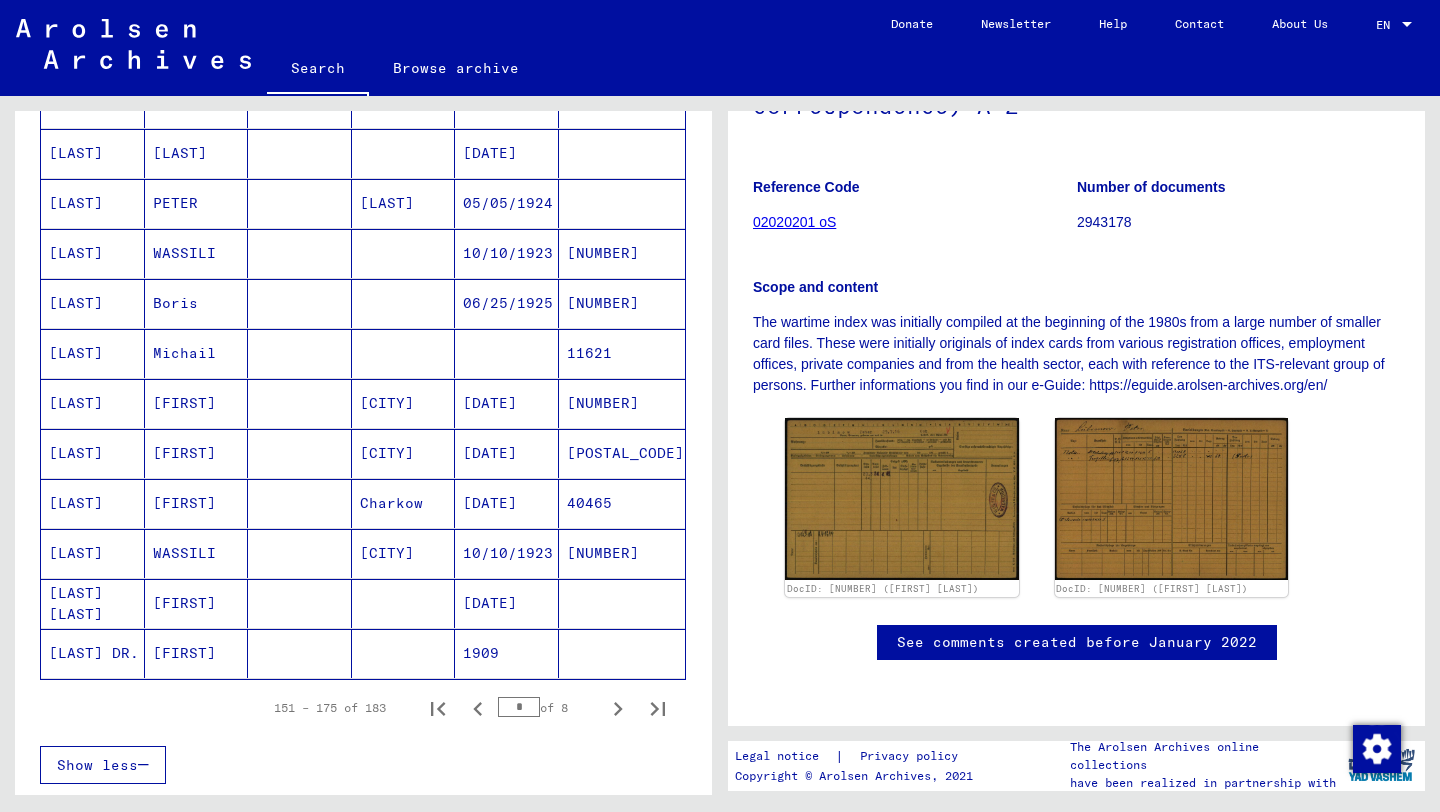 click on "1909" 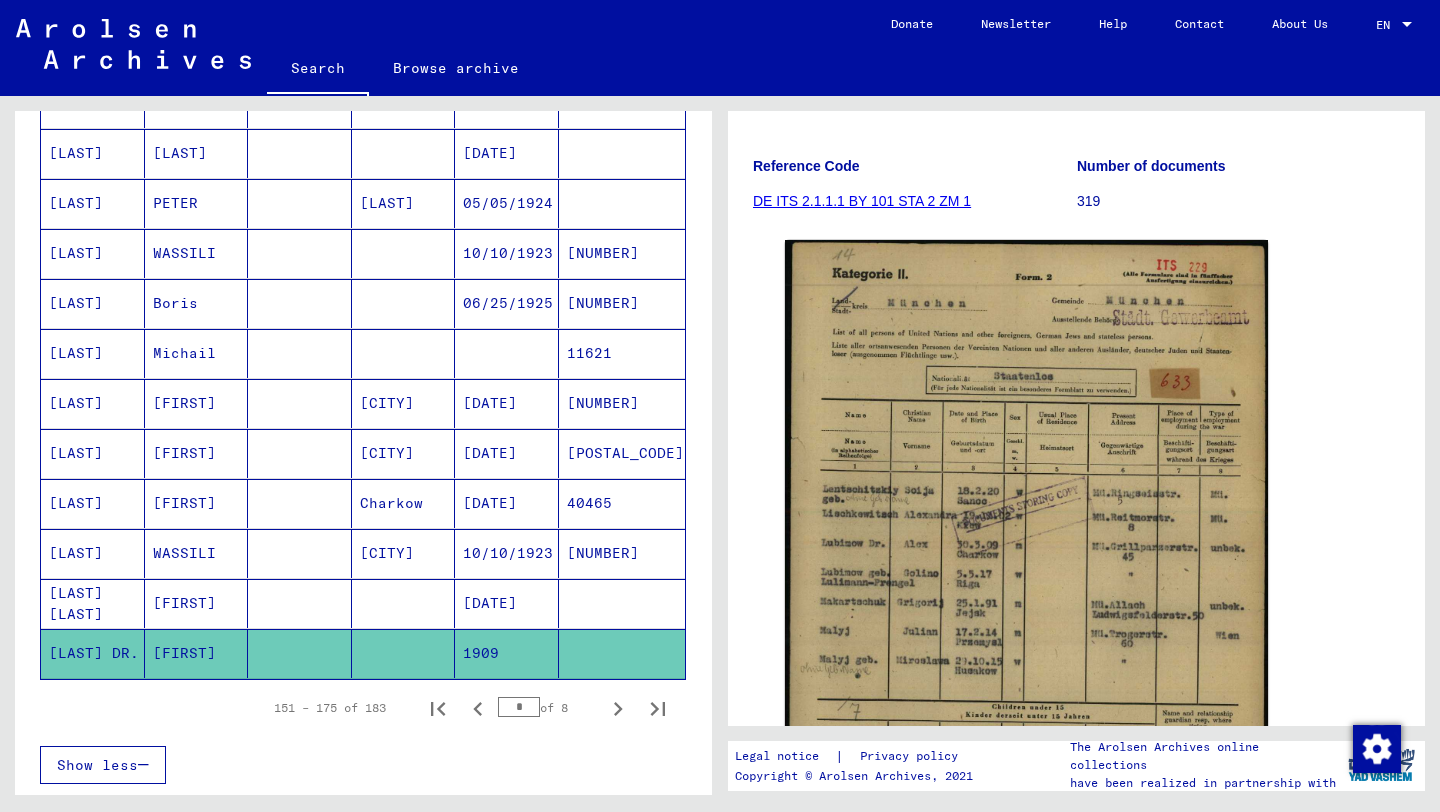 scroll, scrollTop: 266, scrollLeft: 0, axis: vertical 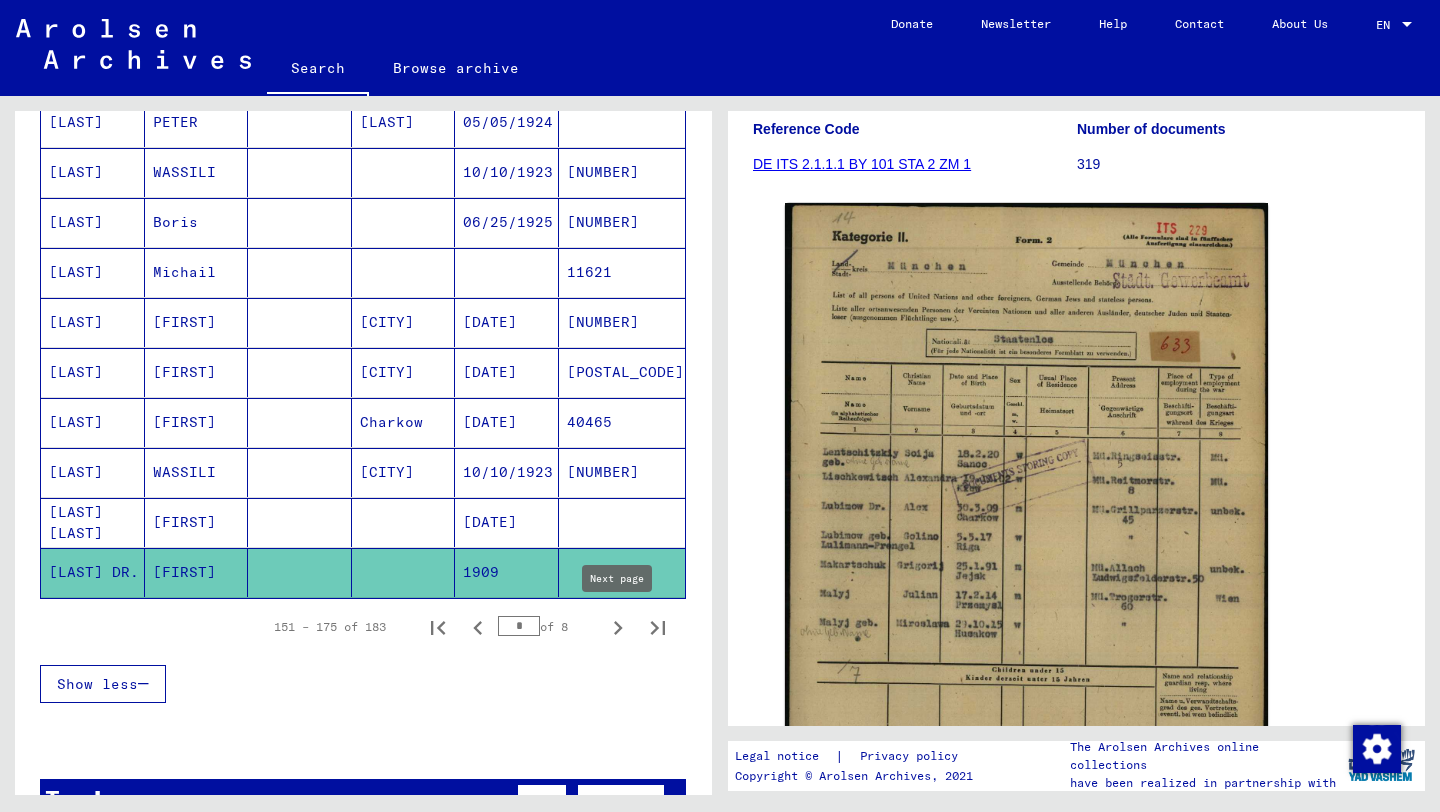 click 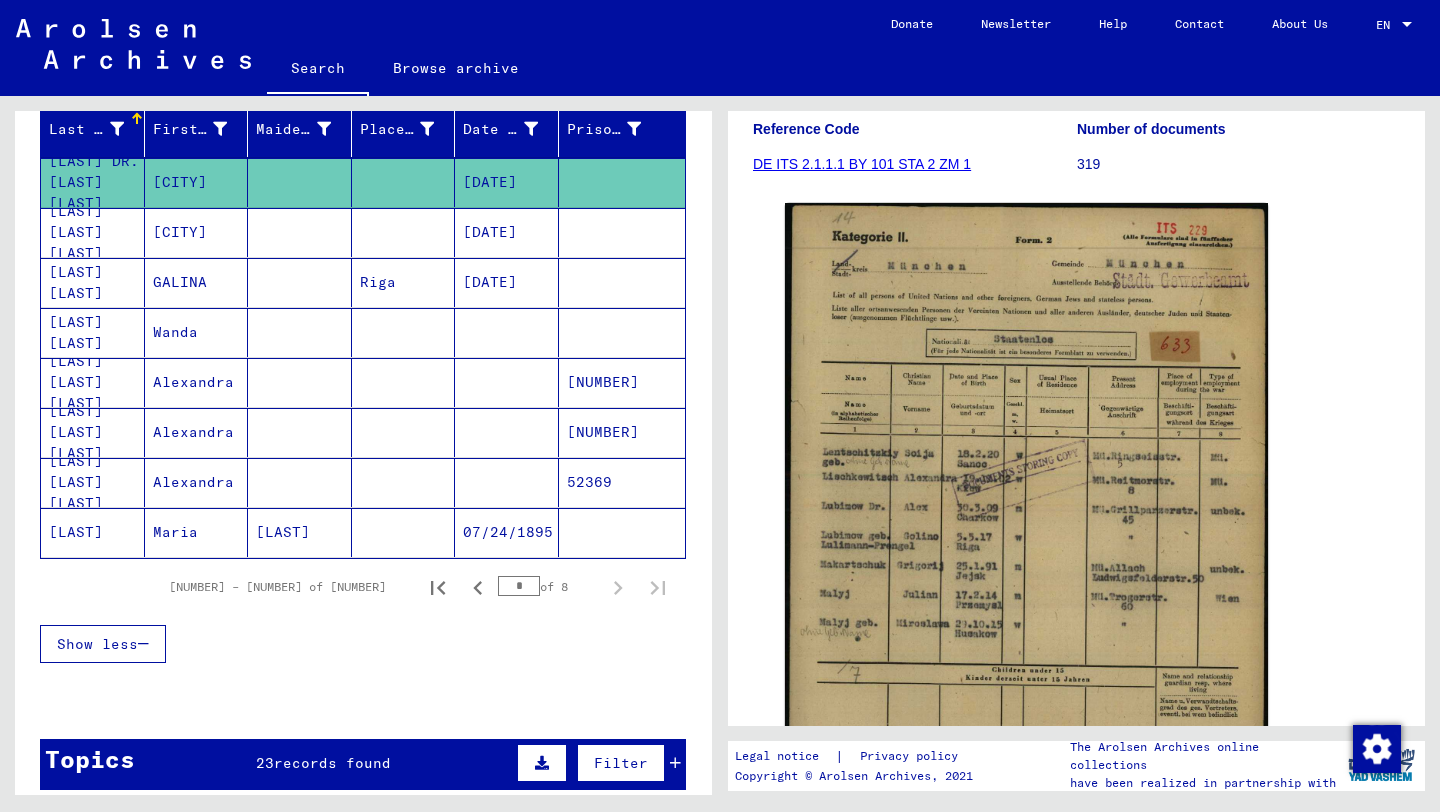 scroll, scrollTop: 246, scrollLeft: 0, axis: vertical 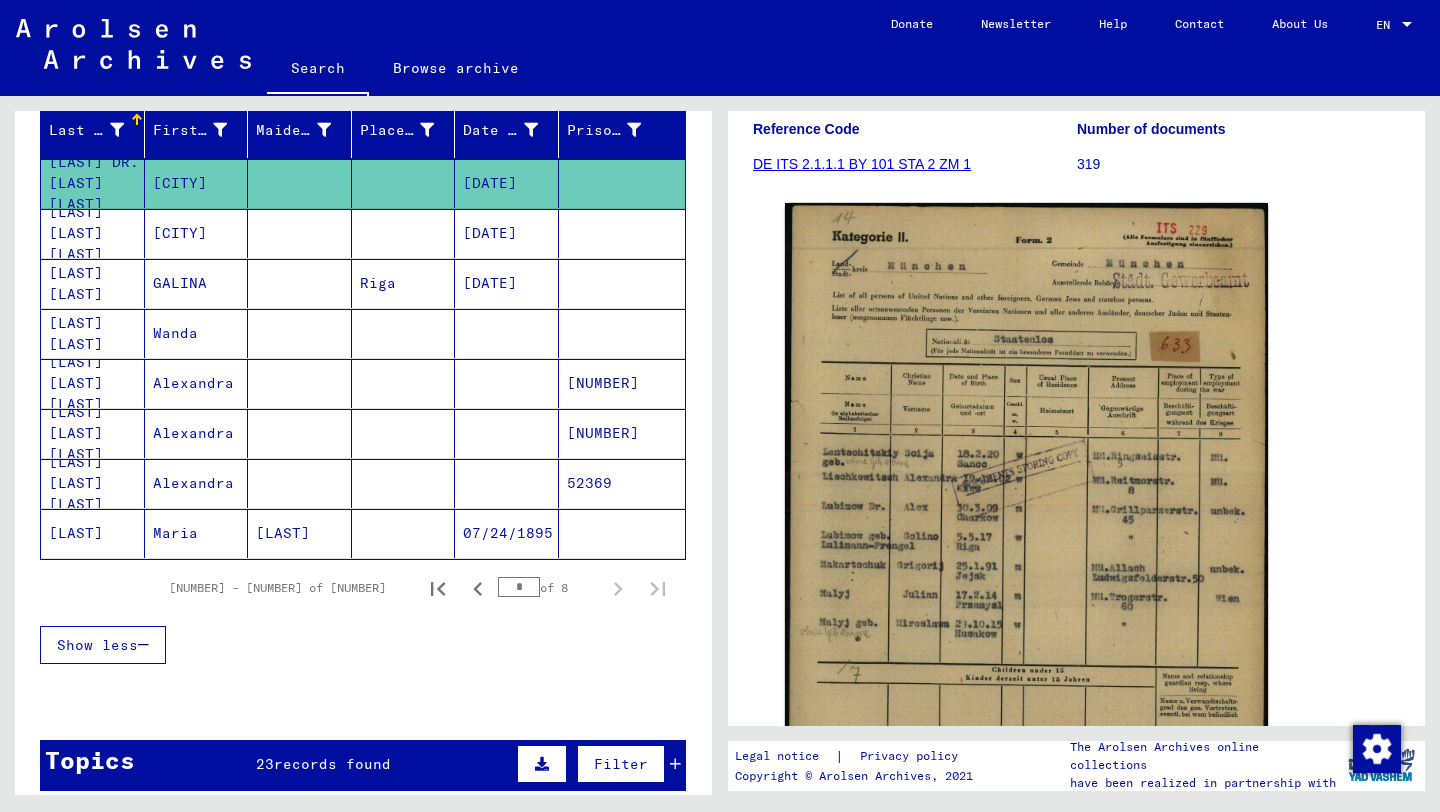 click on "[DATE]" at bounding box center [507, 283] 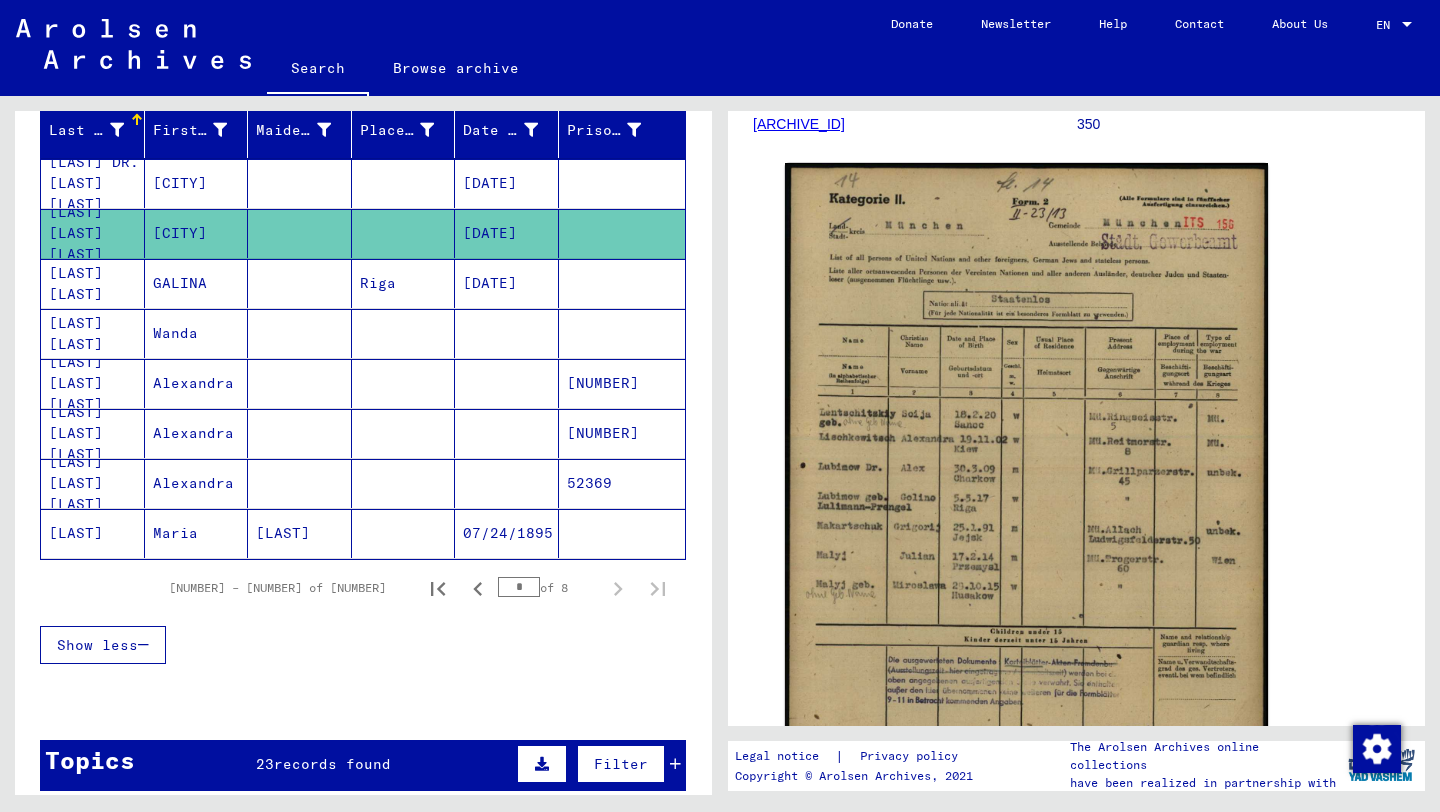 scroll, scrollTop: 314, scrollLeft: 0, axis: vertical 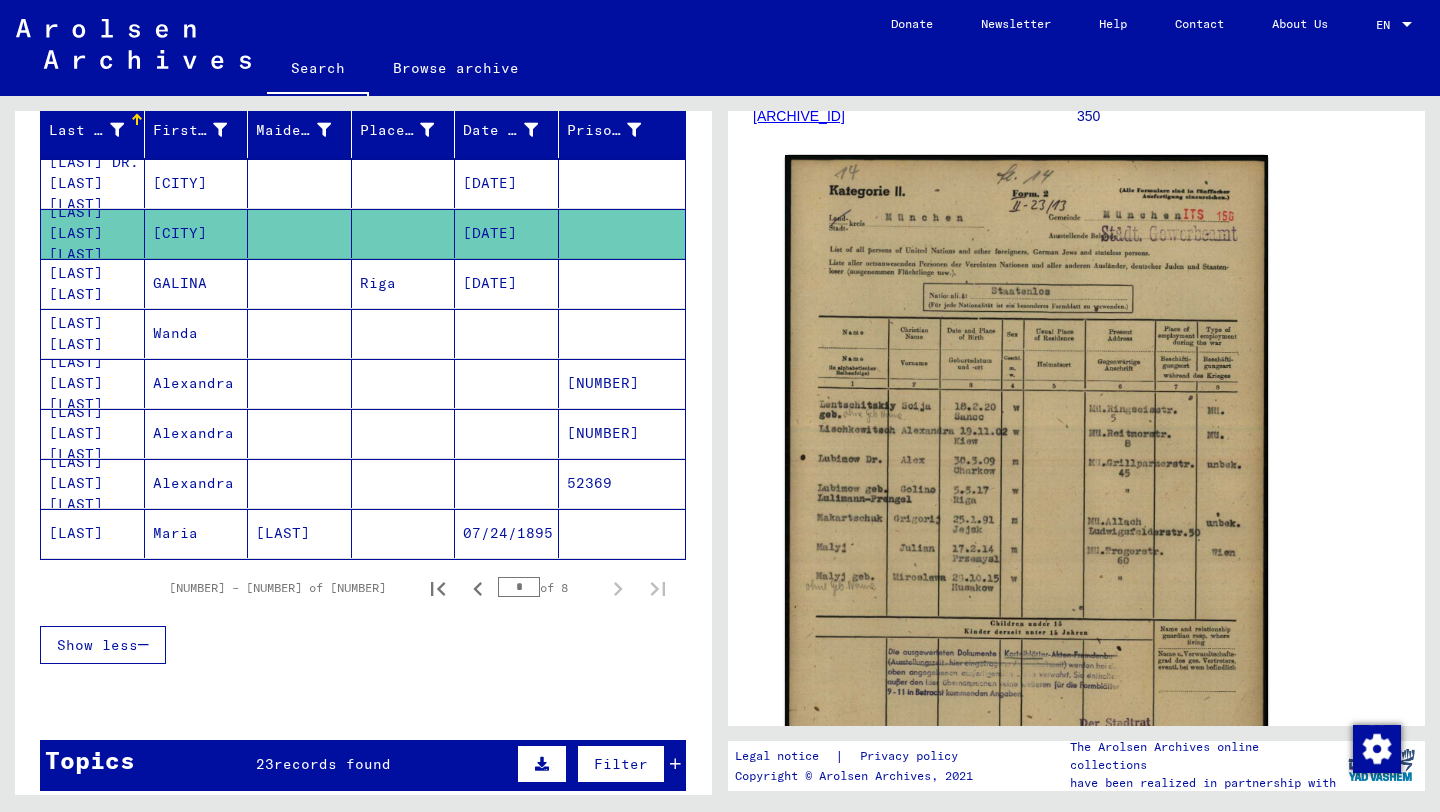 click on "[DATE]" at bounding box center (507, 233) 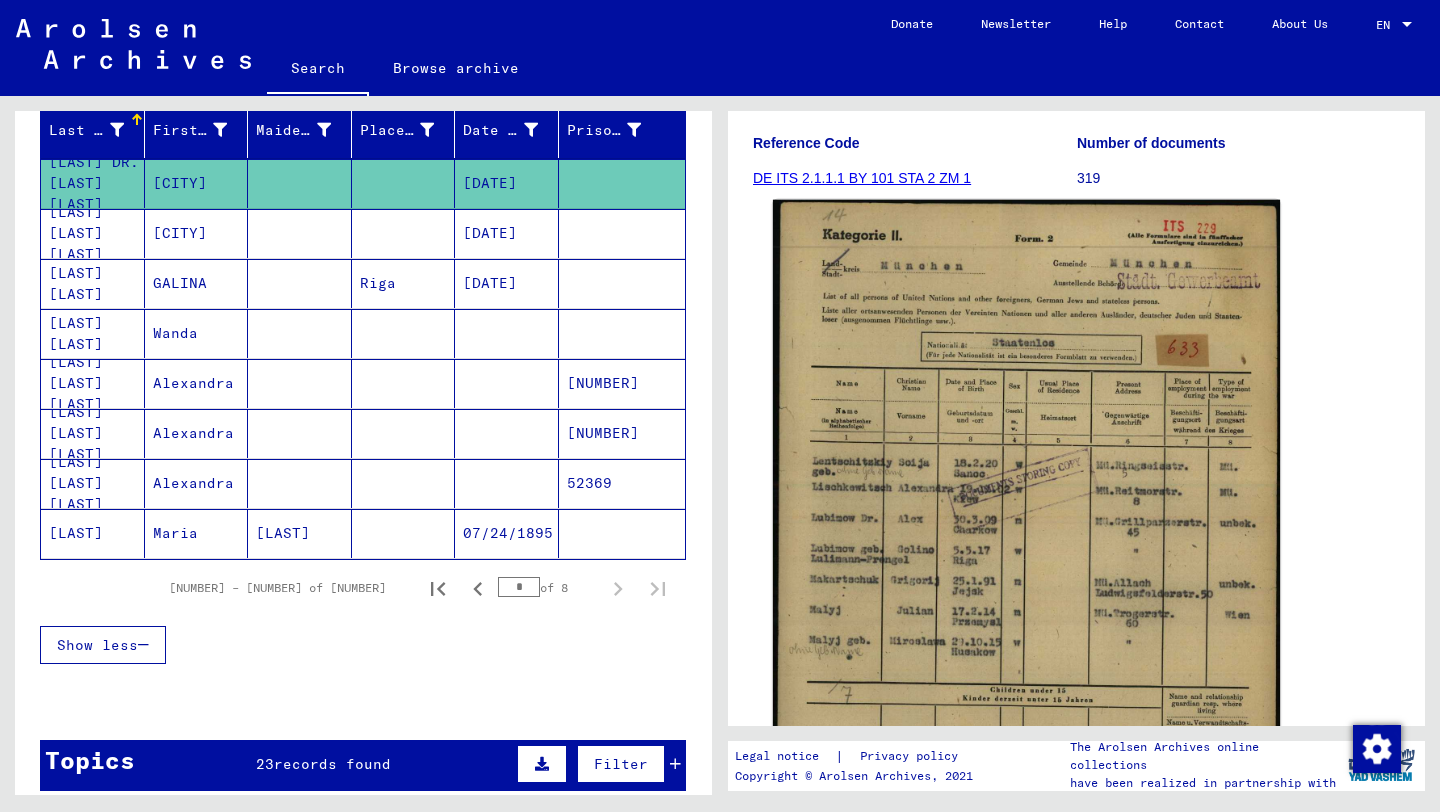 scroll, scrollTop: 255, scrollLeft: 0, axis: vertical 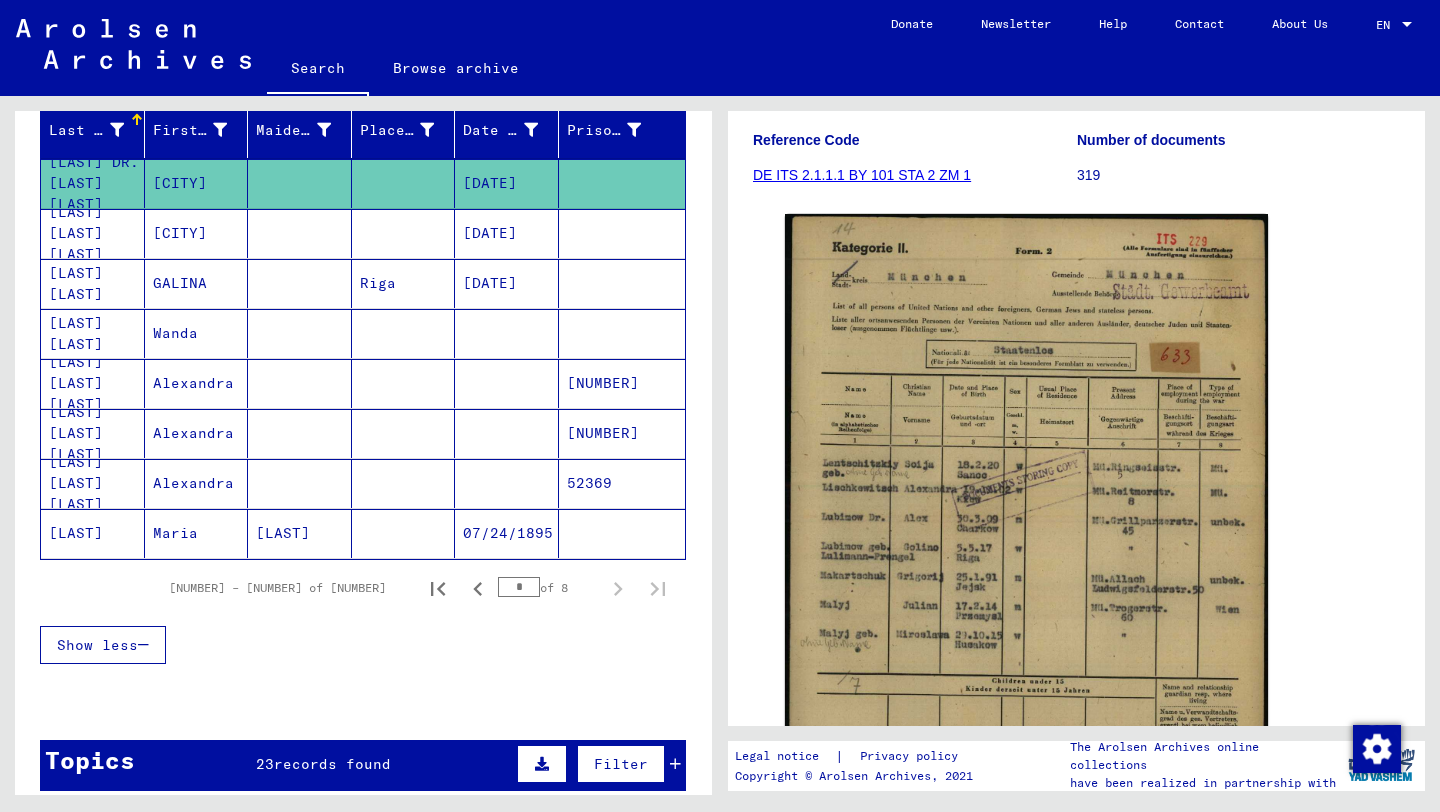 click on "[DATE]" at bounding box center (507, 333) 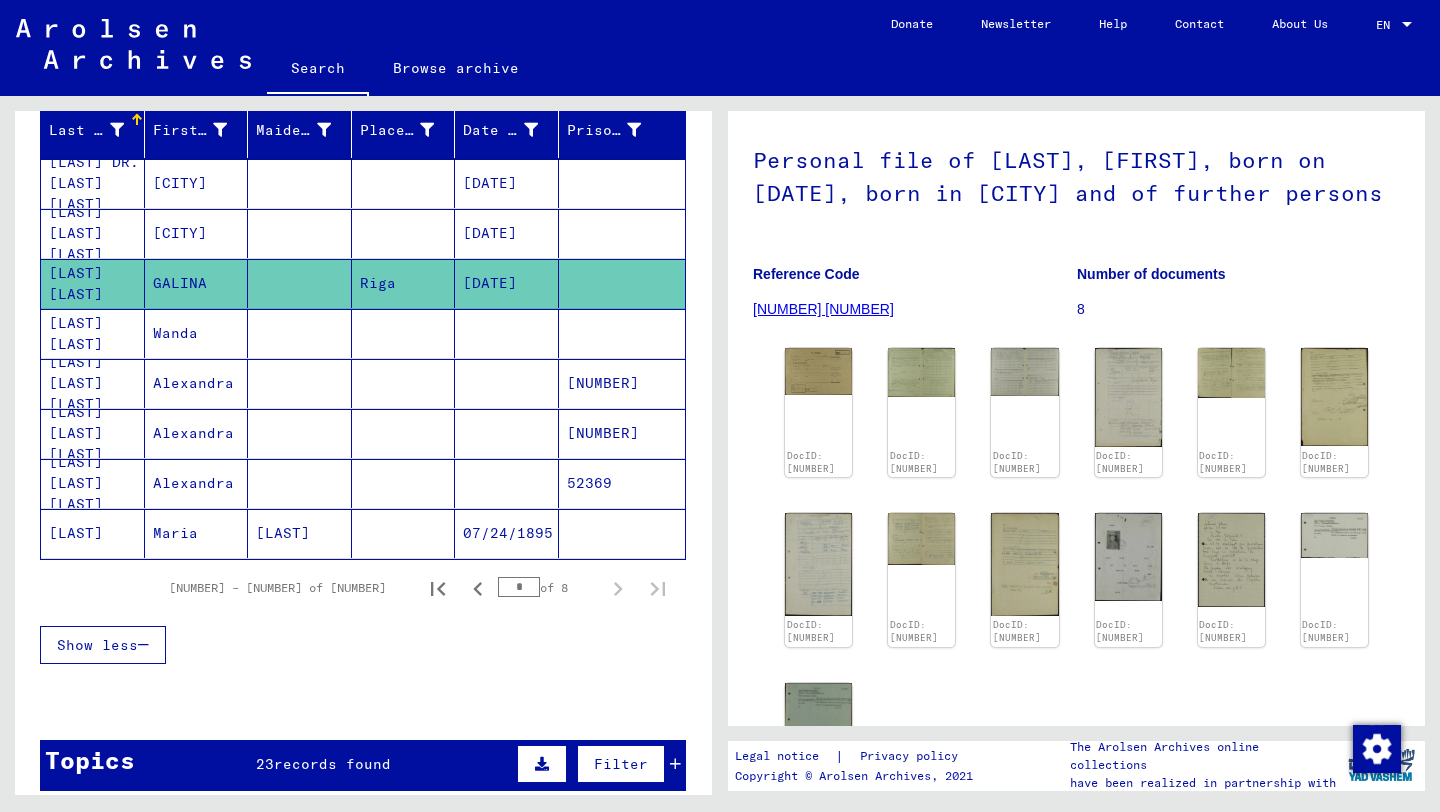 scroll, scrollTop: 124, scrollLeft: 0, axis: vertical 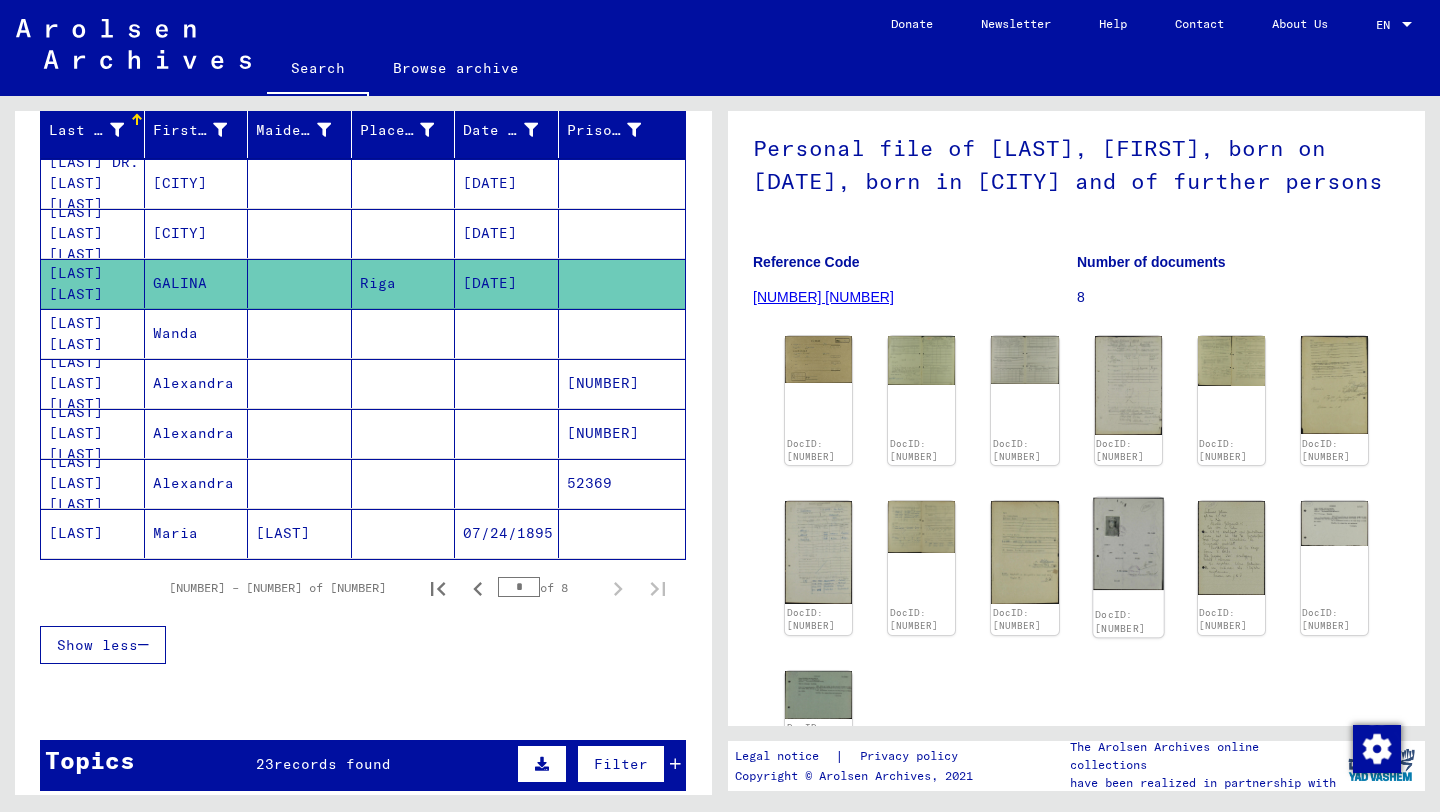 click 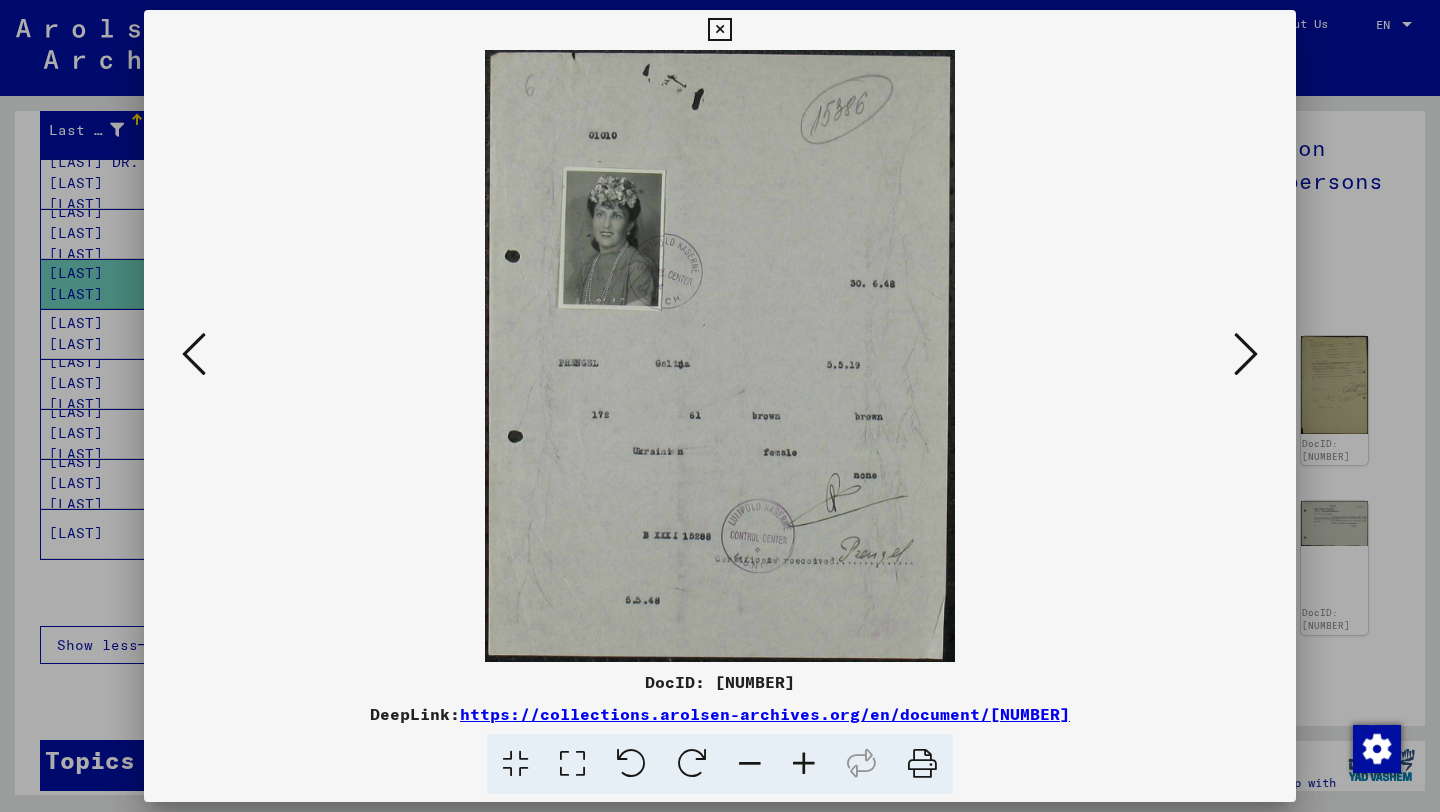 click at bounding box center [194, 354] 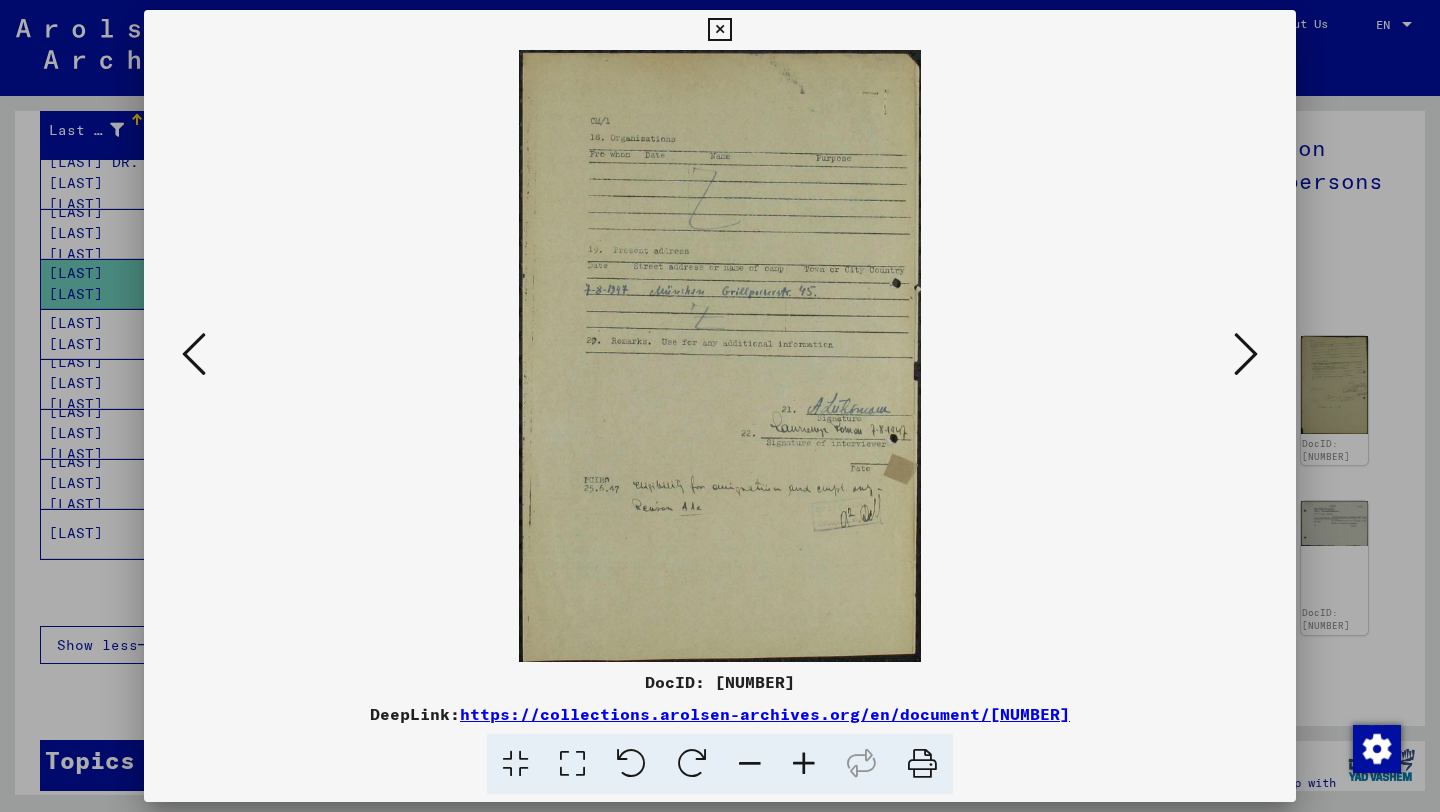 click at bounding box center [194, 354] 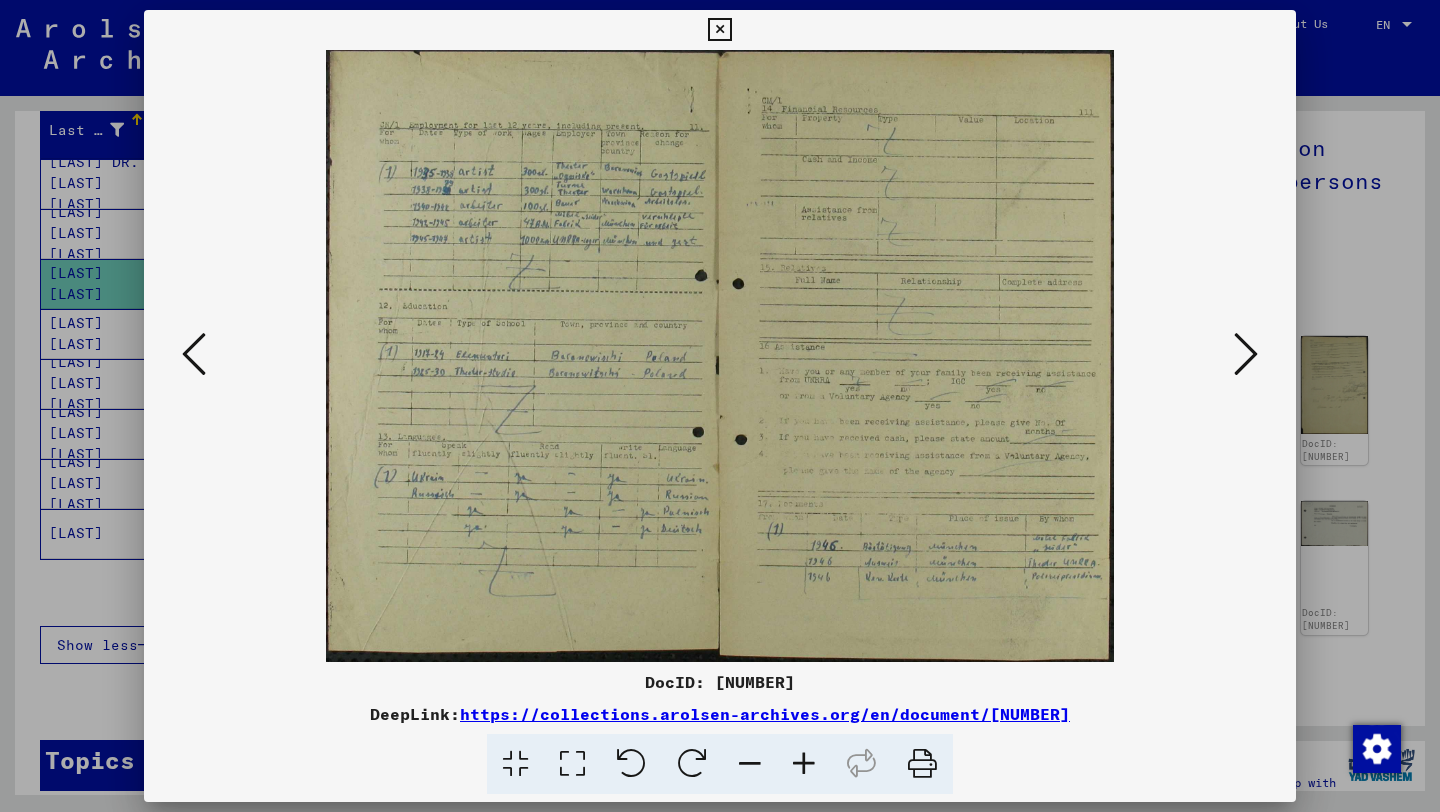 click at bounding box center [194, 354] 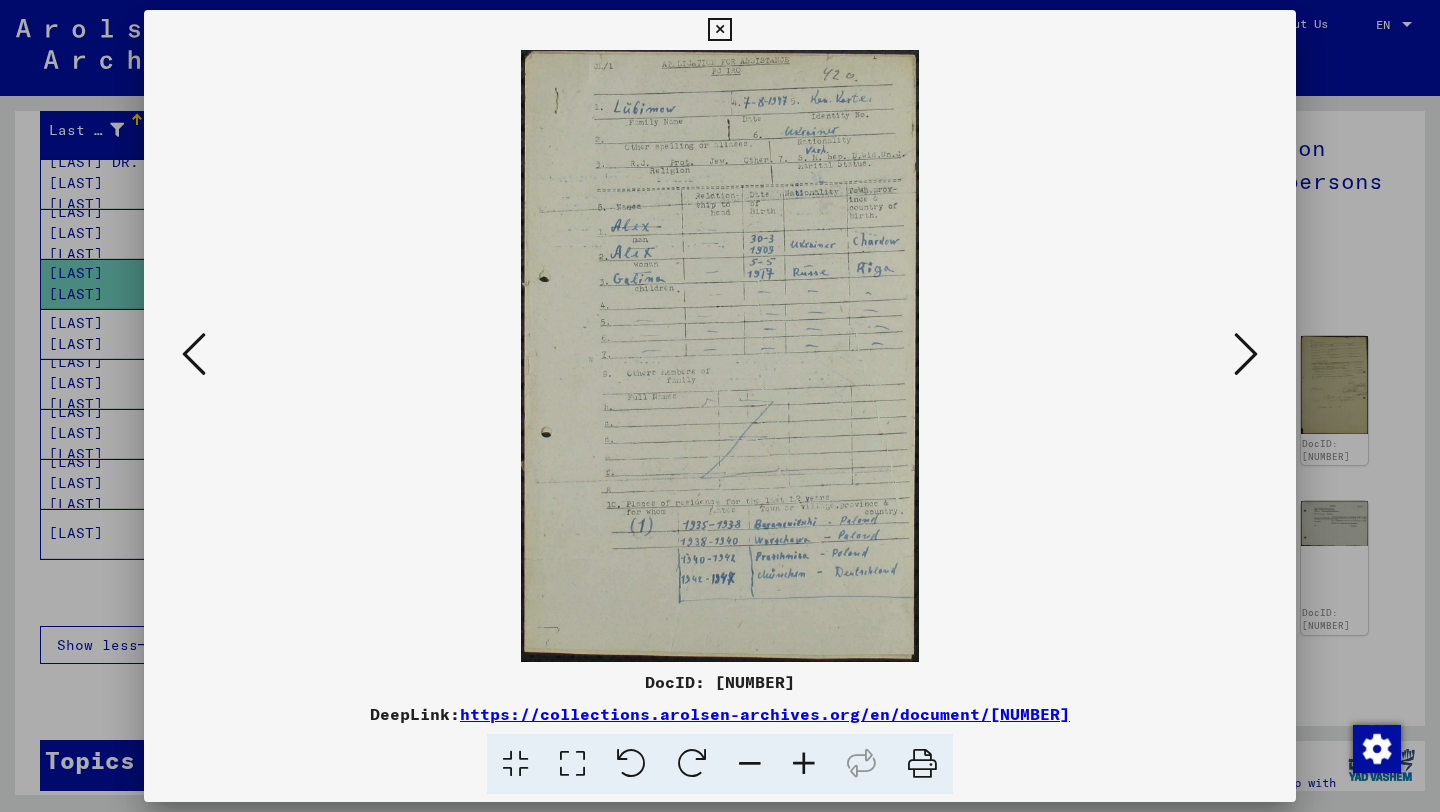 click at bounding box center [1246, 354] 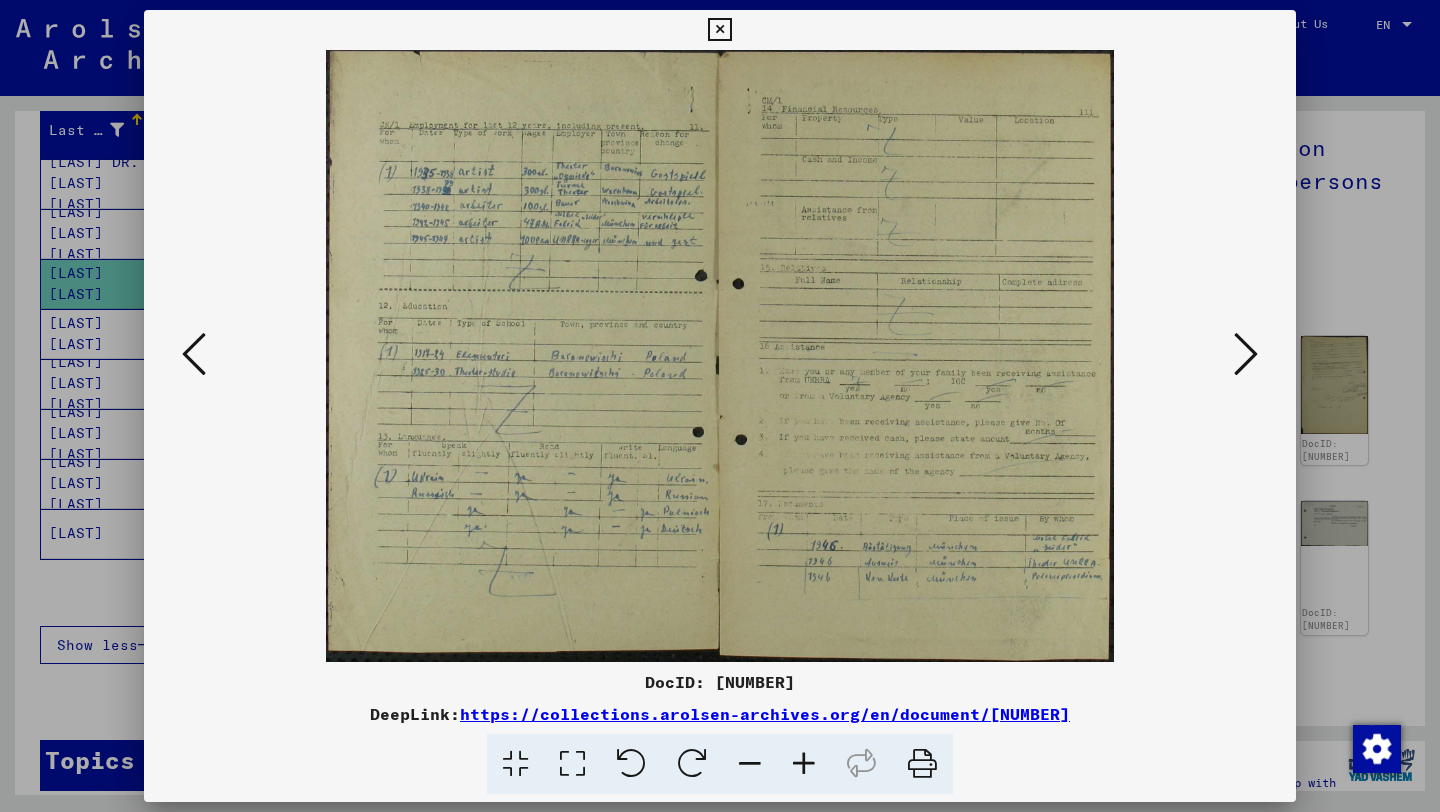 click at bounding box center (1246, 354) 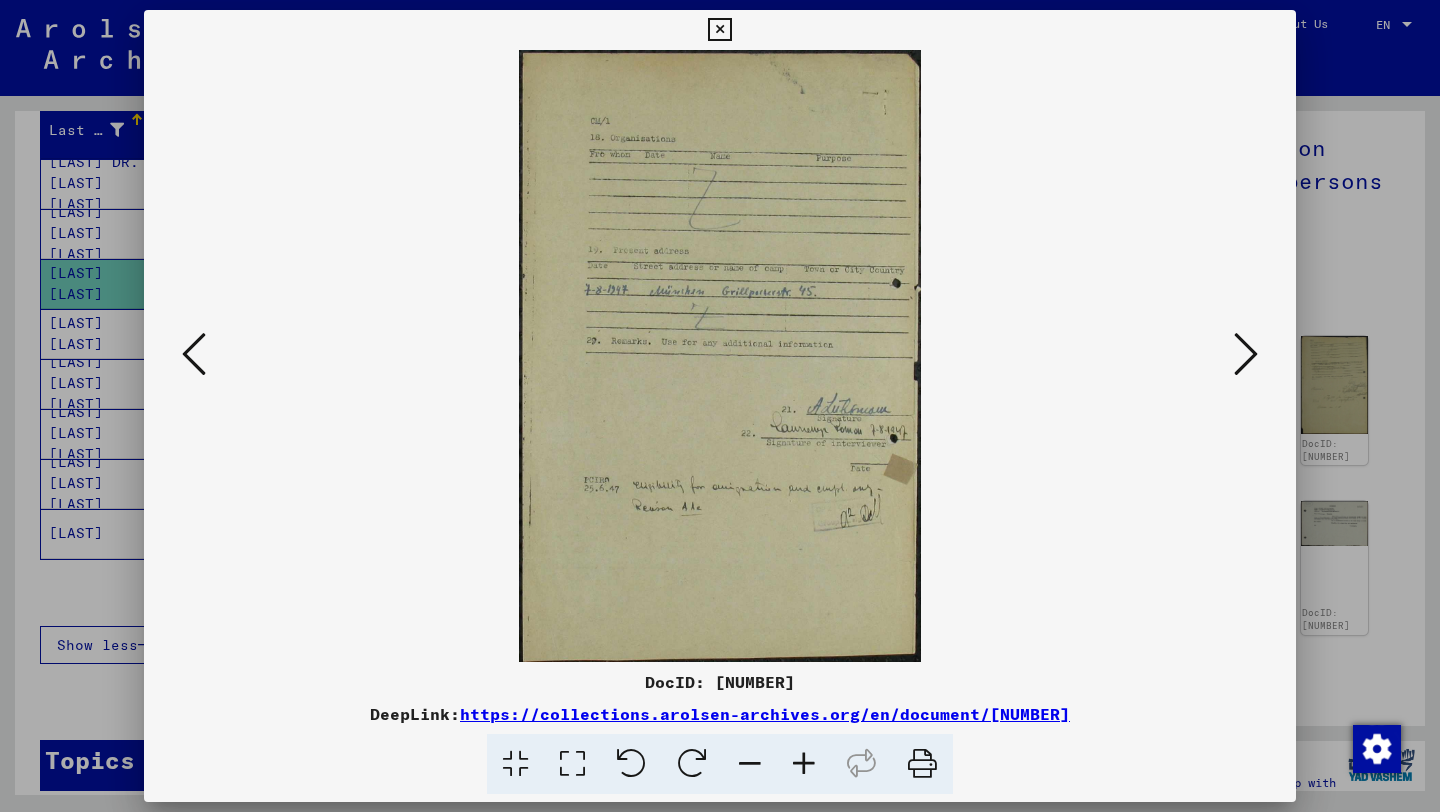 click at bounding box center (1246, 354) 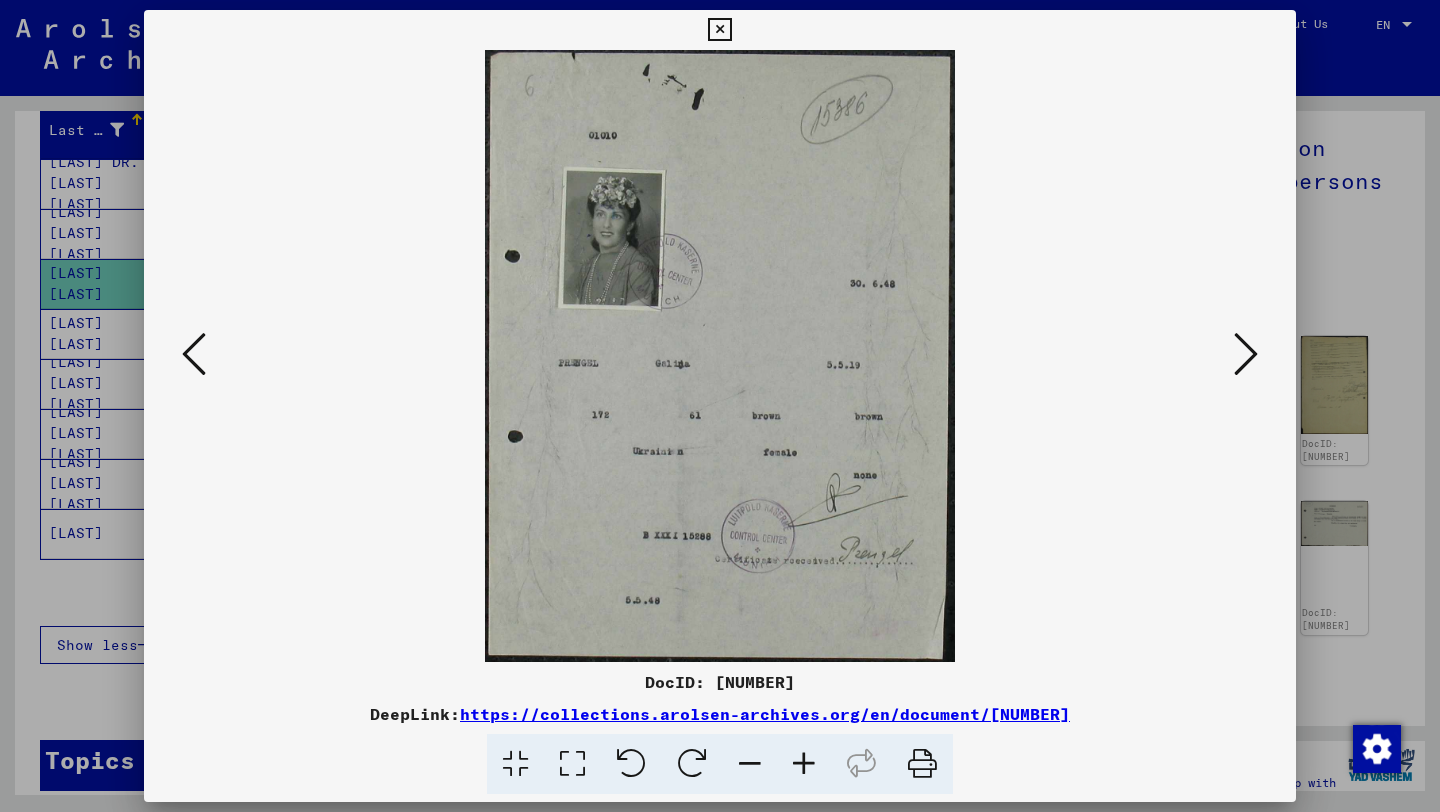 click at bounding box center (1246, 354) 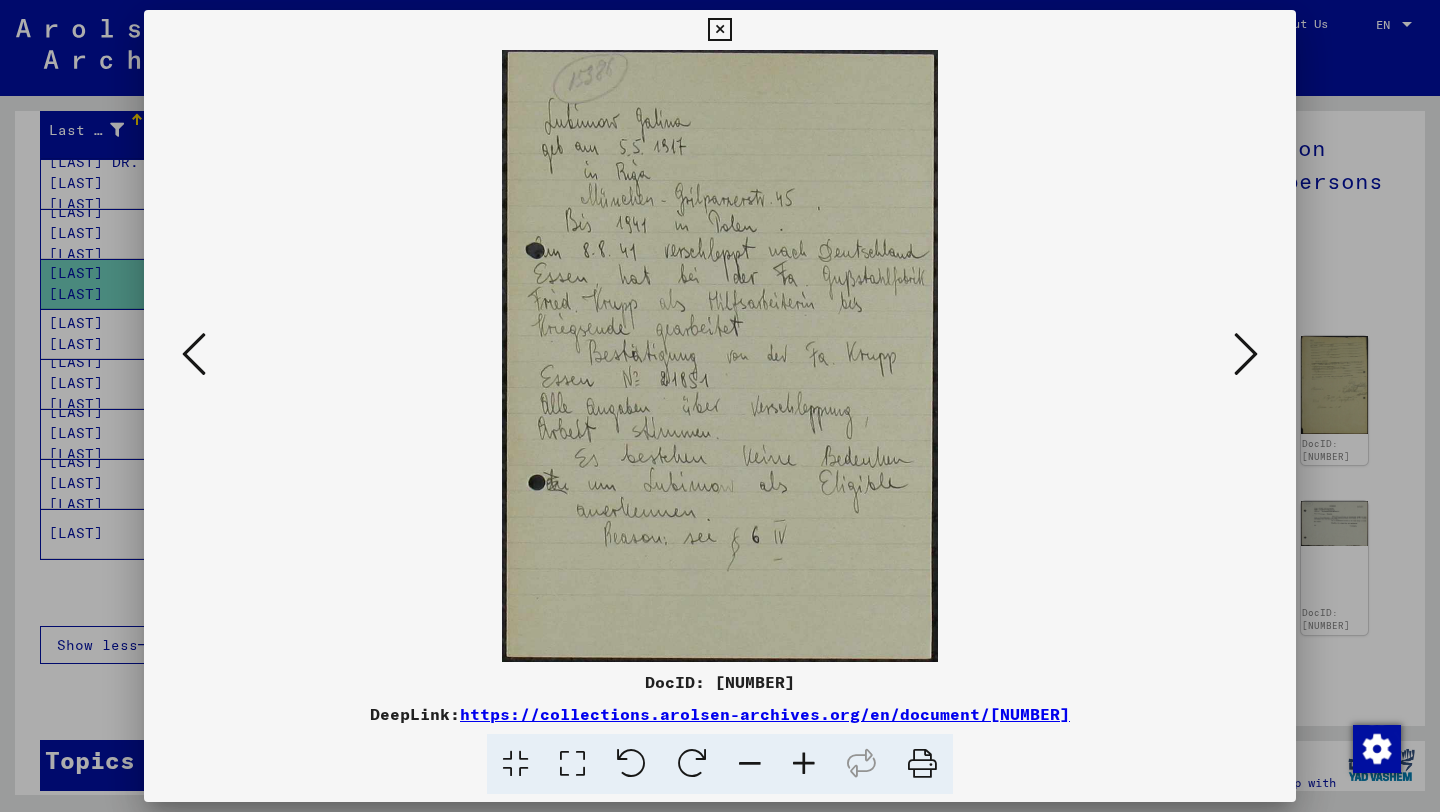 click at bounding box center [1246, 354] 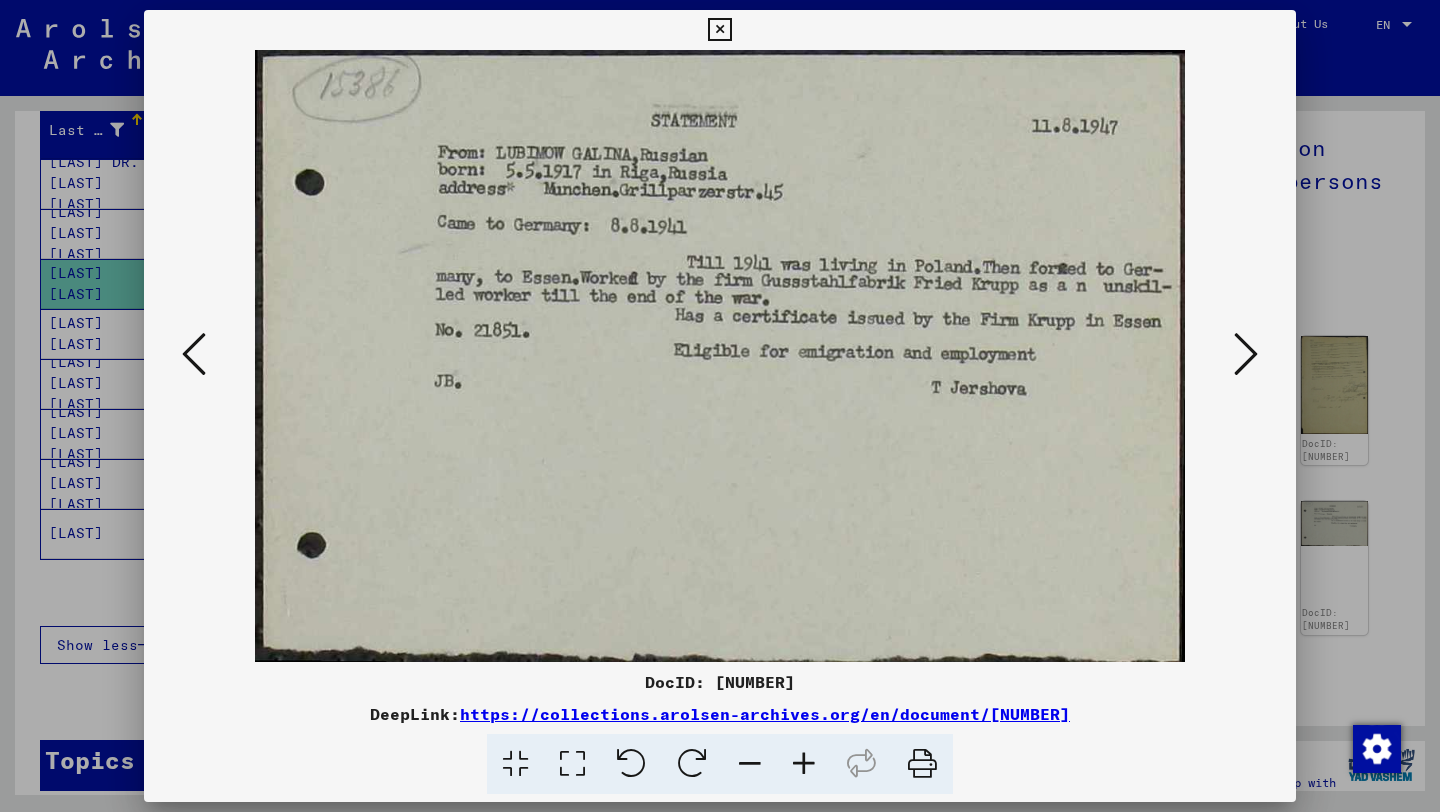click at bounding box center [1246, 354] 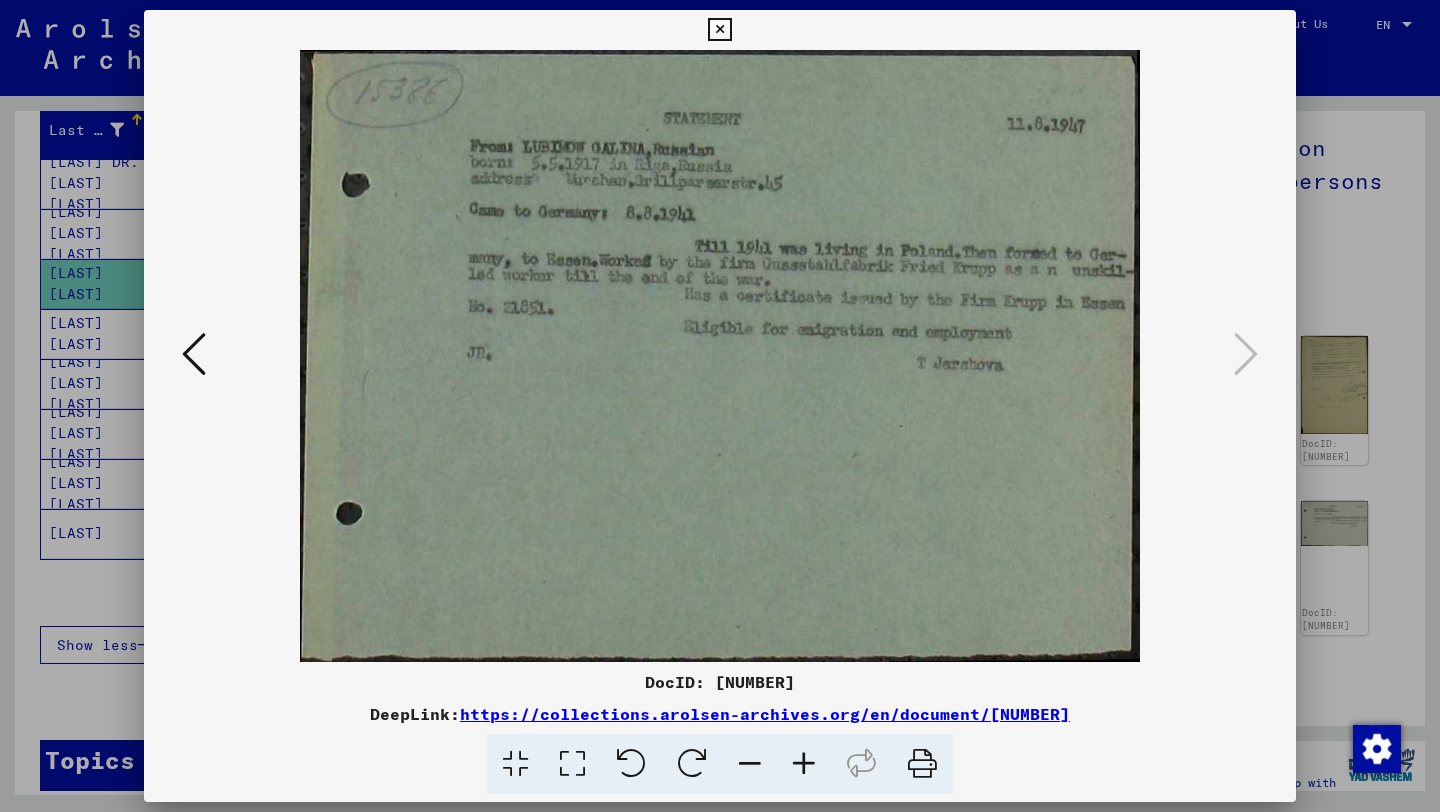 click at bounding box center (719, 30) 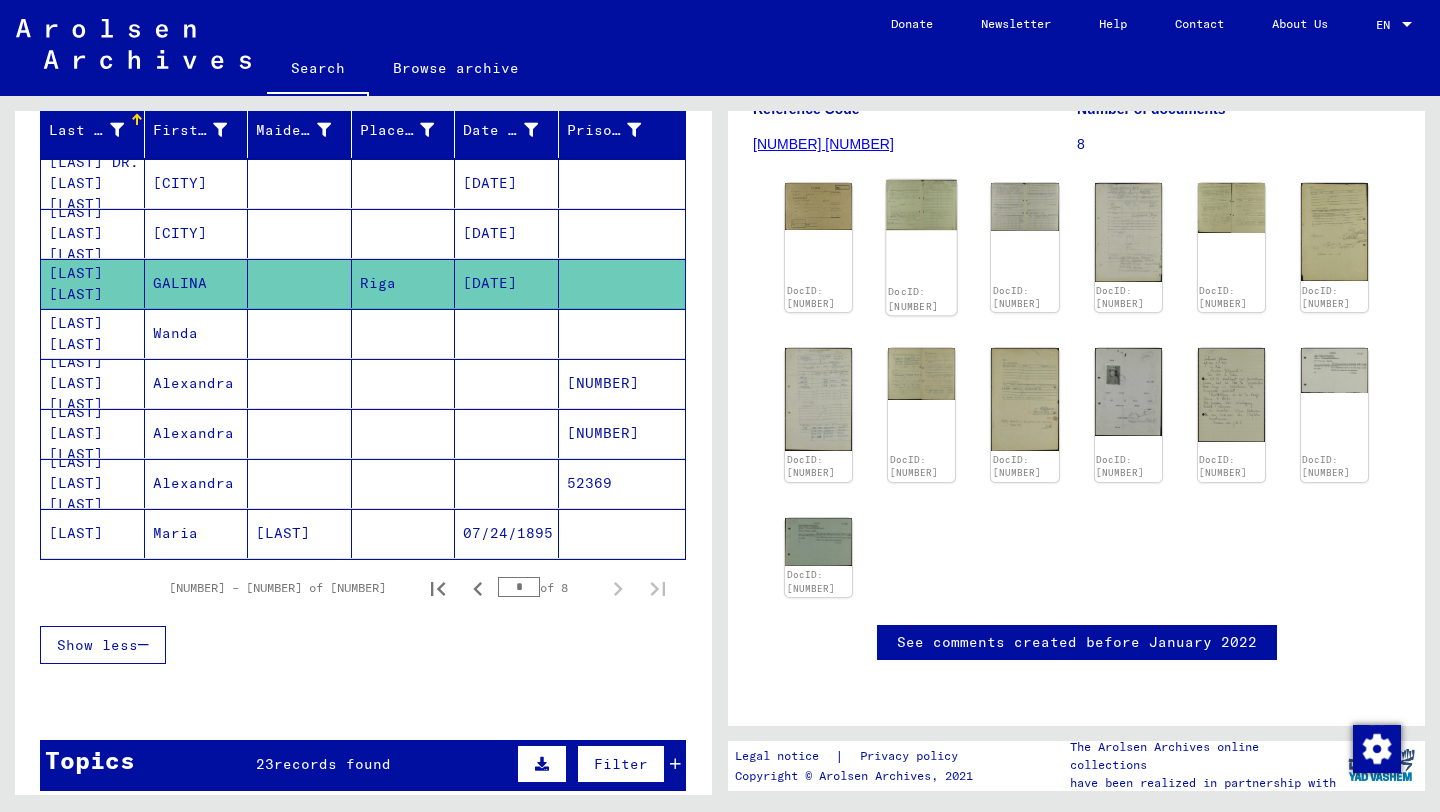 scroll, scrollTop: 682, scrollLeft: 0, axis: vertical 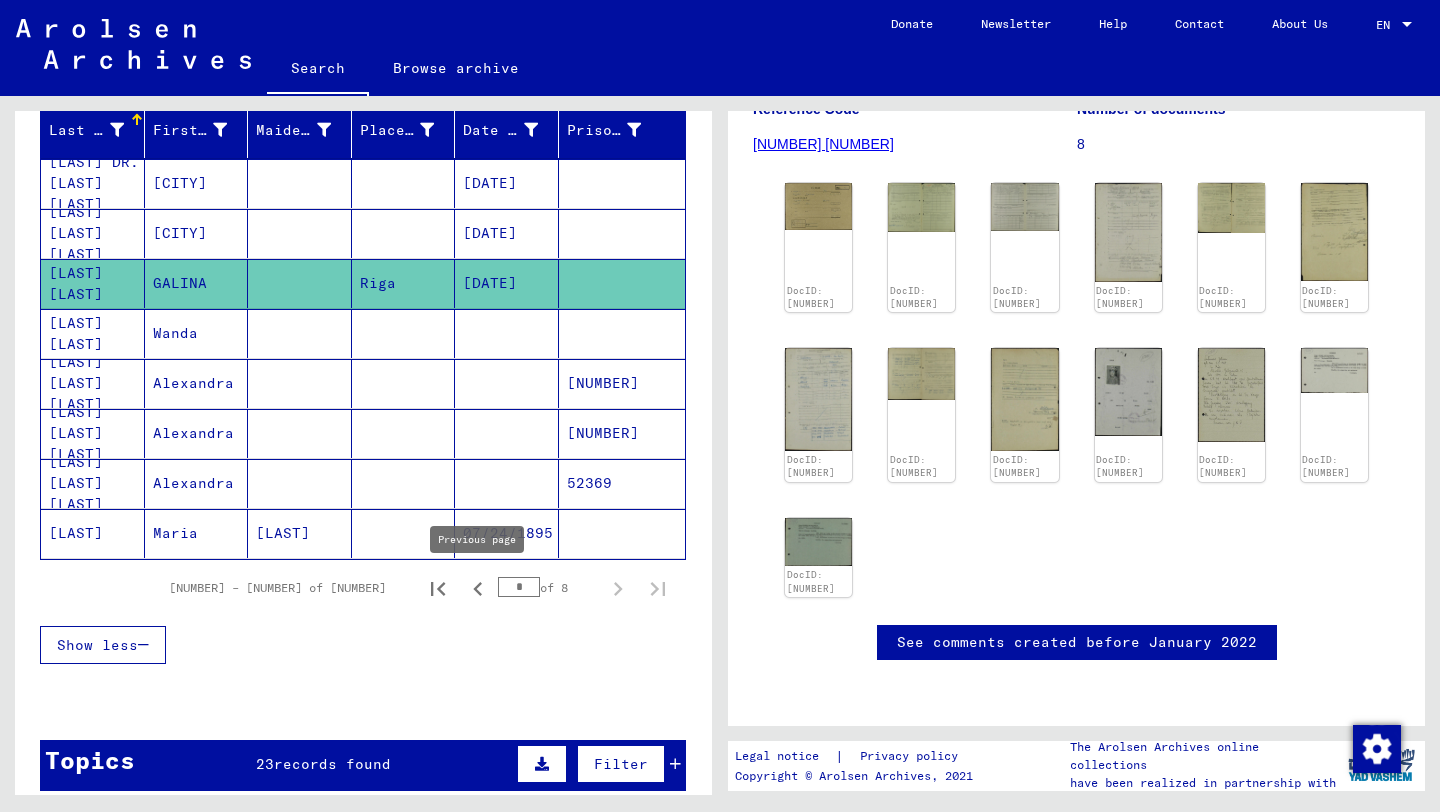 click 